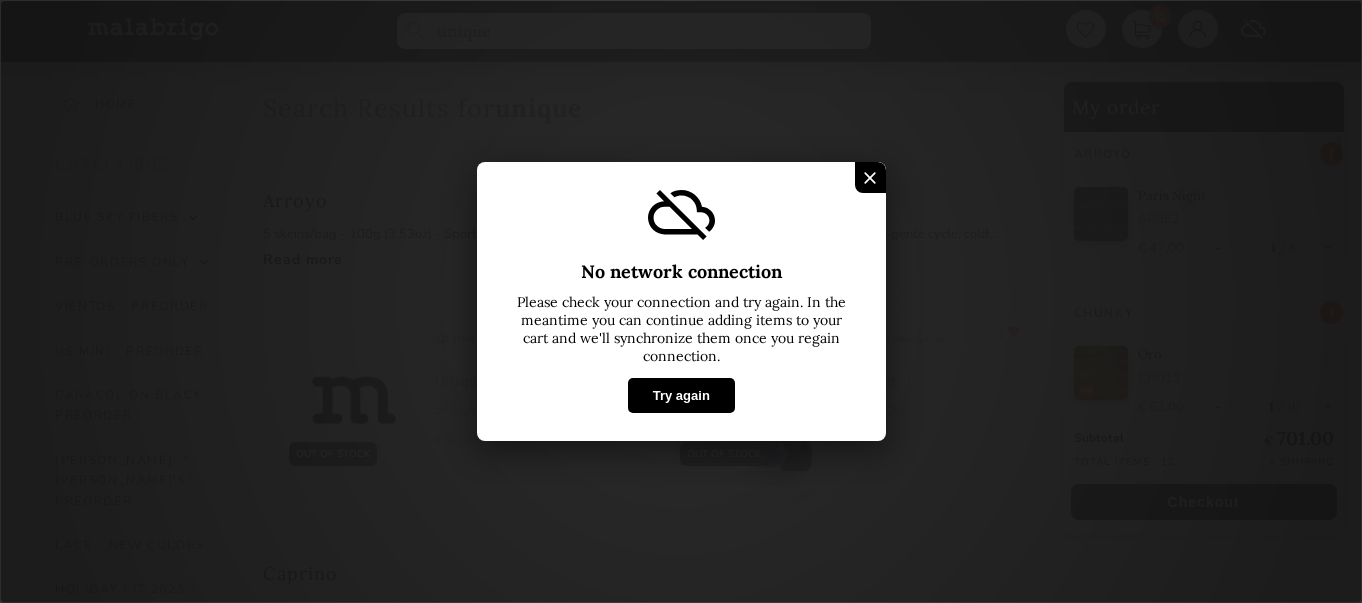 scroll, scrollTop: 0, scrollLeft: 0, axis: both 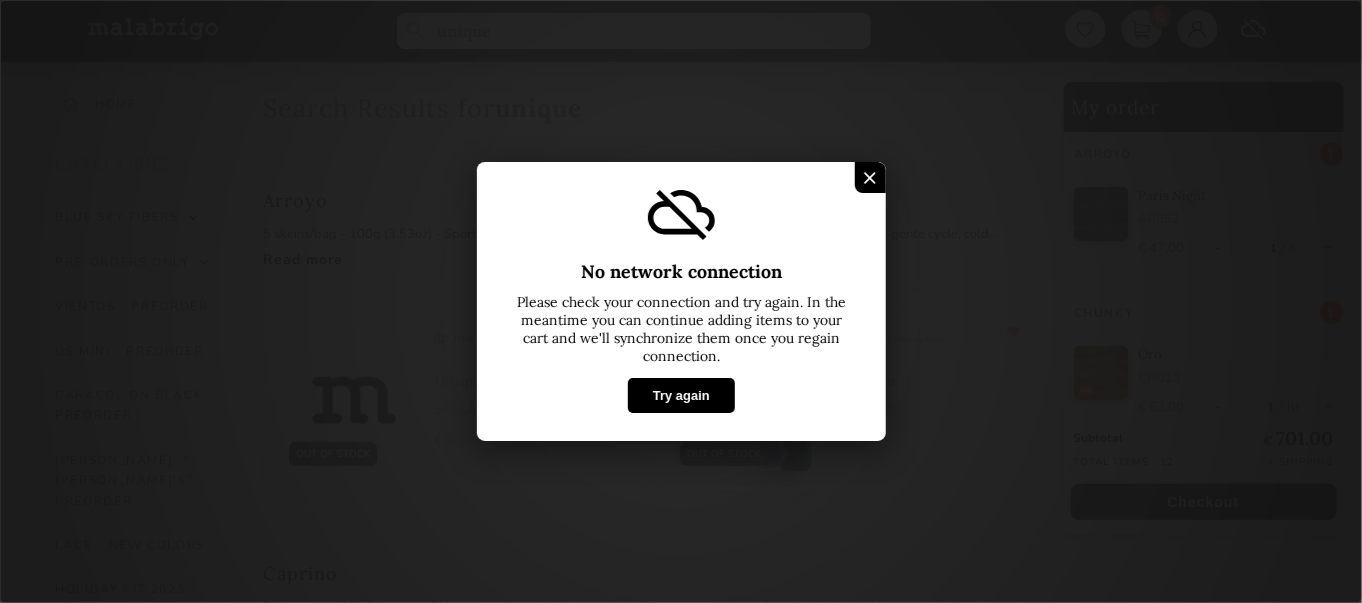 click at bounding box center [870, 177] 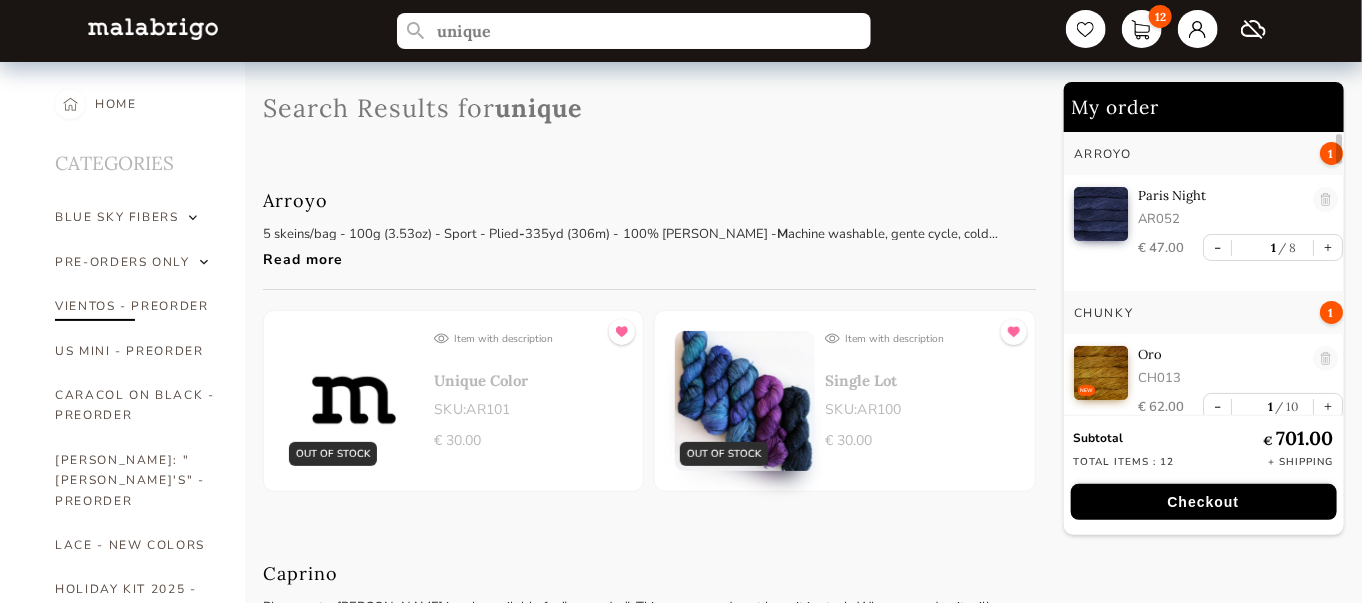 click on "VIENTOS - PREORDER" at bounding box center (135, 306) 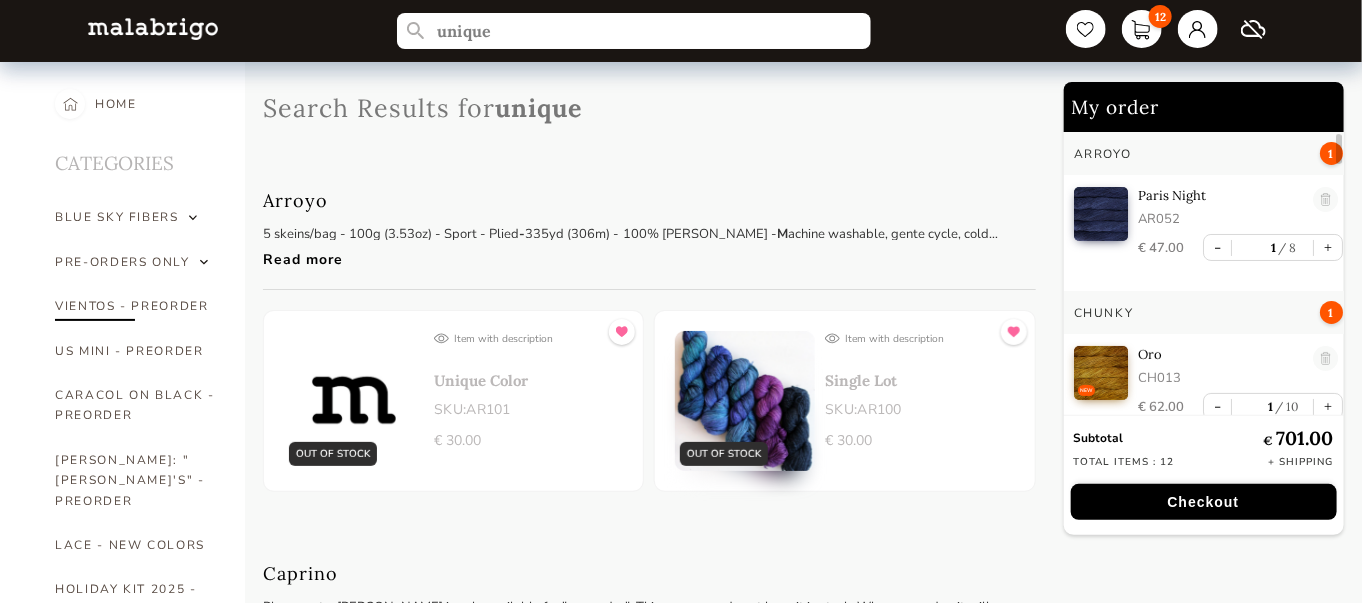 select on "INDEX" 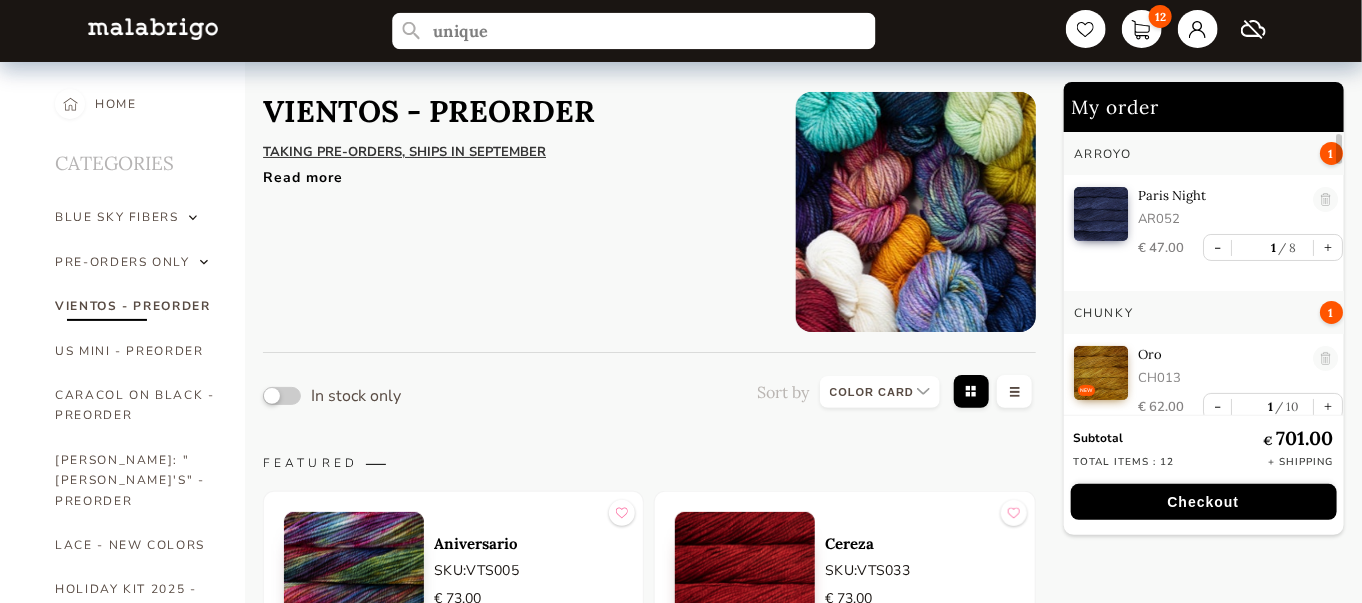 click on "unique" at bounding box center [634, 31] 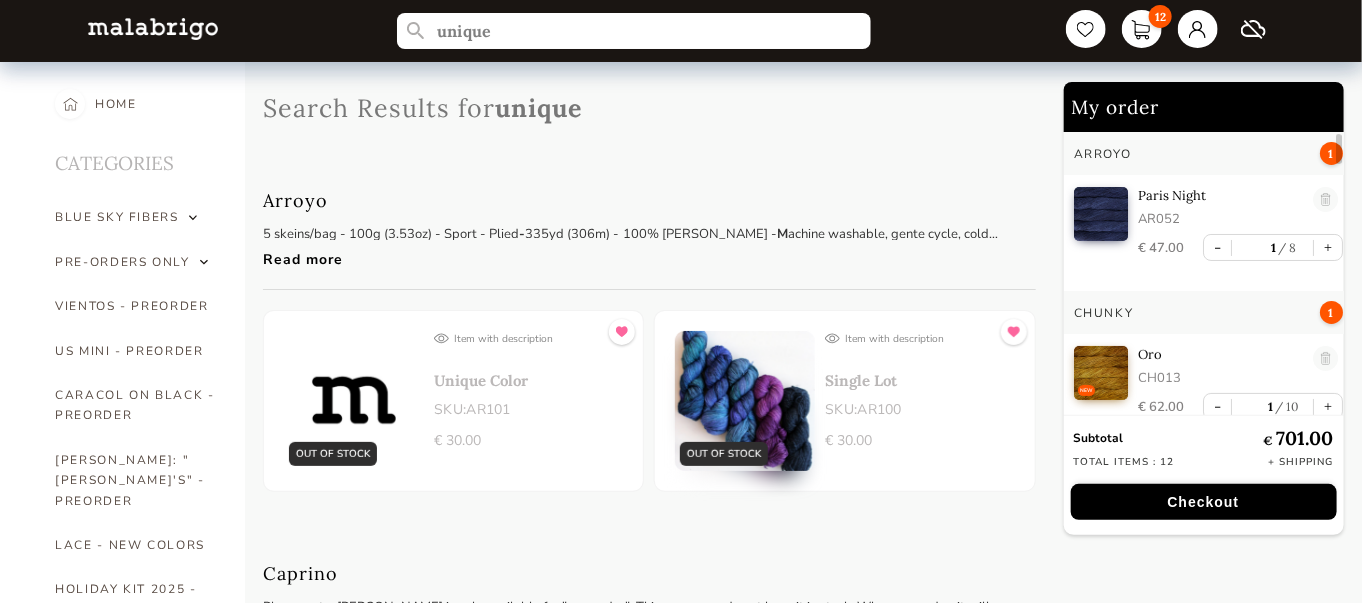 click on "Search Results for  unique [PERSON_NAME] 5 skeins/bag - 100g (3.53oz) - Sport - Plied  -  335yd (306m) -   100% [PERSON_NAME] -  M achine washable, gente cycle, cold water, do not tumble. Read more OUT OF STOCK Item with description Unique Color SKU:  AR101 €   30.00 OUT OF STOCK Item with description Single Lot SKU:  AR100 €   30.00 [PERSON_NAME] Please note, [PERSON_NAME] is only available for "pre-order". This means we do not have it in stock. When you order, it will be specially dyed for you in [GEOGRAPHIC_DATA]. Pre-orders can take up to 60 days to fulfill.  Read more Item with description Unique Color SKU:  CP101 €   34.00 - 0 20 + Item with description Single Lot SKU:  CP100 €   34.00 - 0 18 + Dos Tierras Please note, Dos Tierras is only available for "pre-order". This means we do not have it in stock. When you order, it will be specially dyed for you in [GEOGRAPHIC_DATA]. Pre-orders can take up to 60 days to fulfill.  Read more Item with description Unique Color SKU:  DST101 €   35.00 - 0 20 + Item with description Single Lot SKU:" at bounding box center (649, 4056) 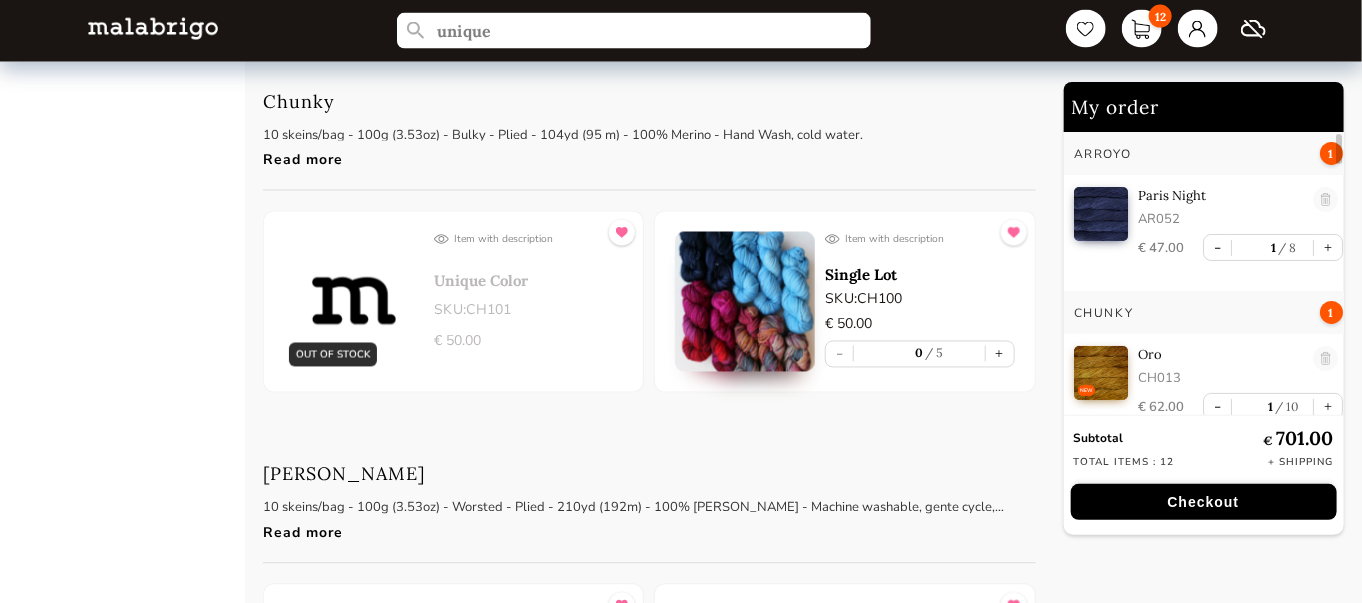scroll, scrollTop: 4638, scrollLeft: 0, axis: vertical 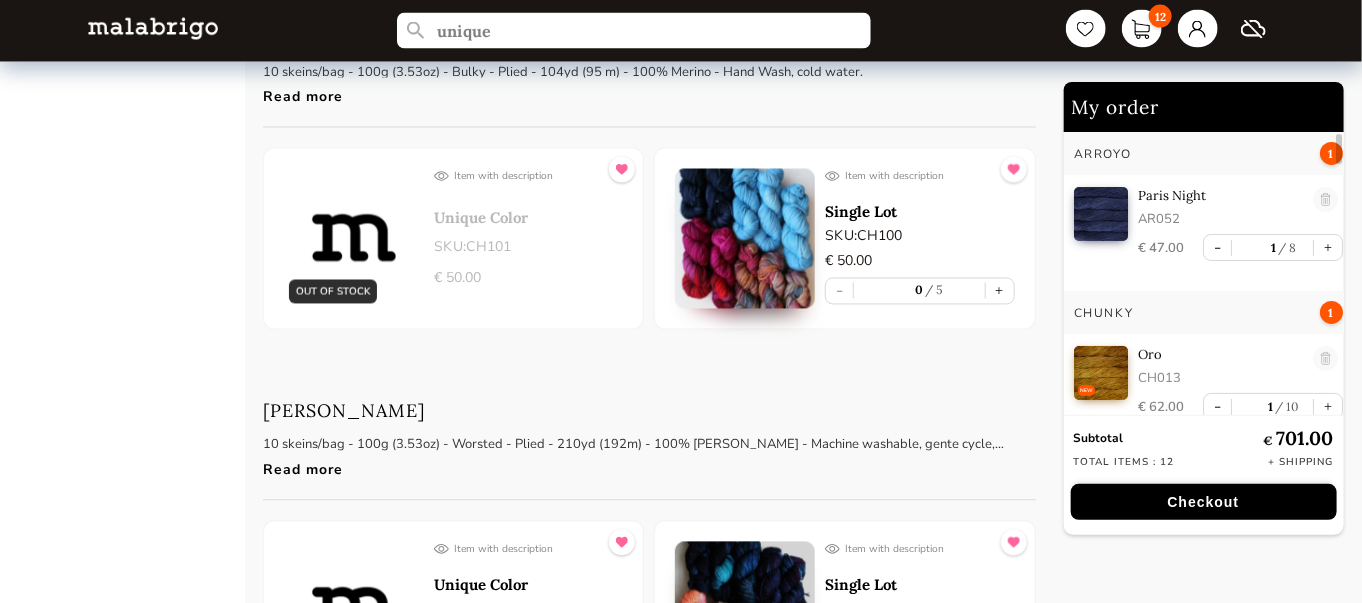 click on "+" at bounding box center (1000, -1947) 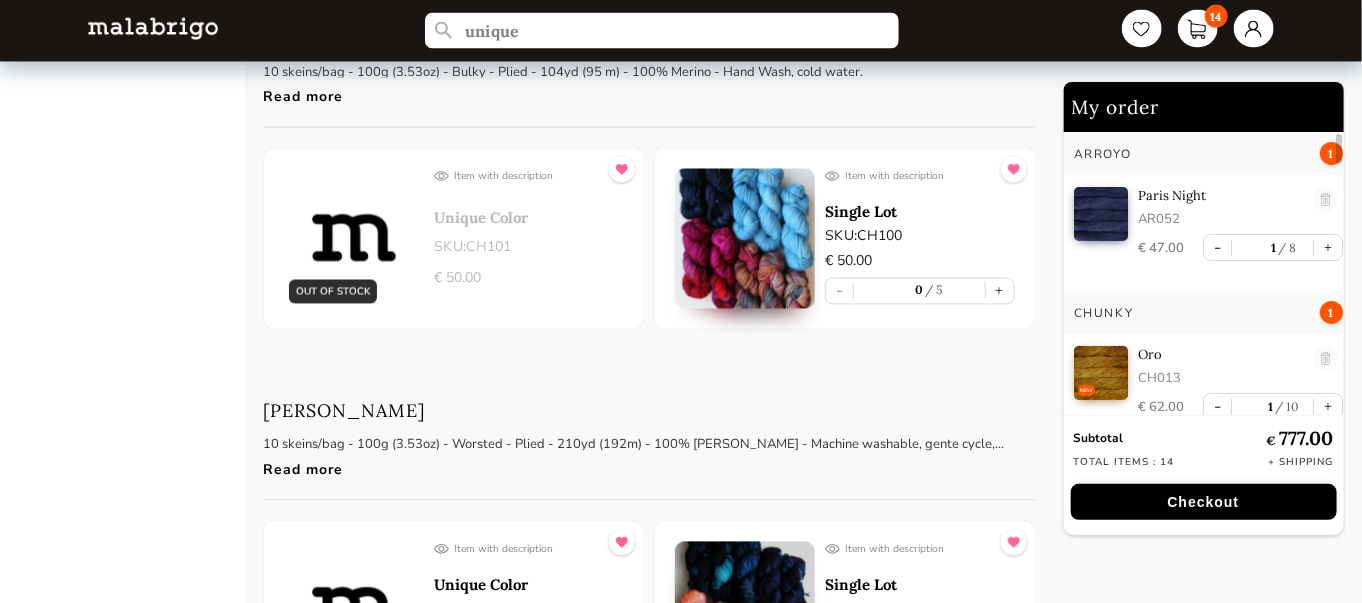 scroll, scrollTop: 8, scrollLeft: 0, axis: vertical 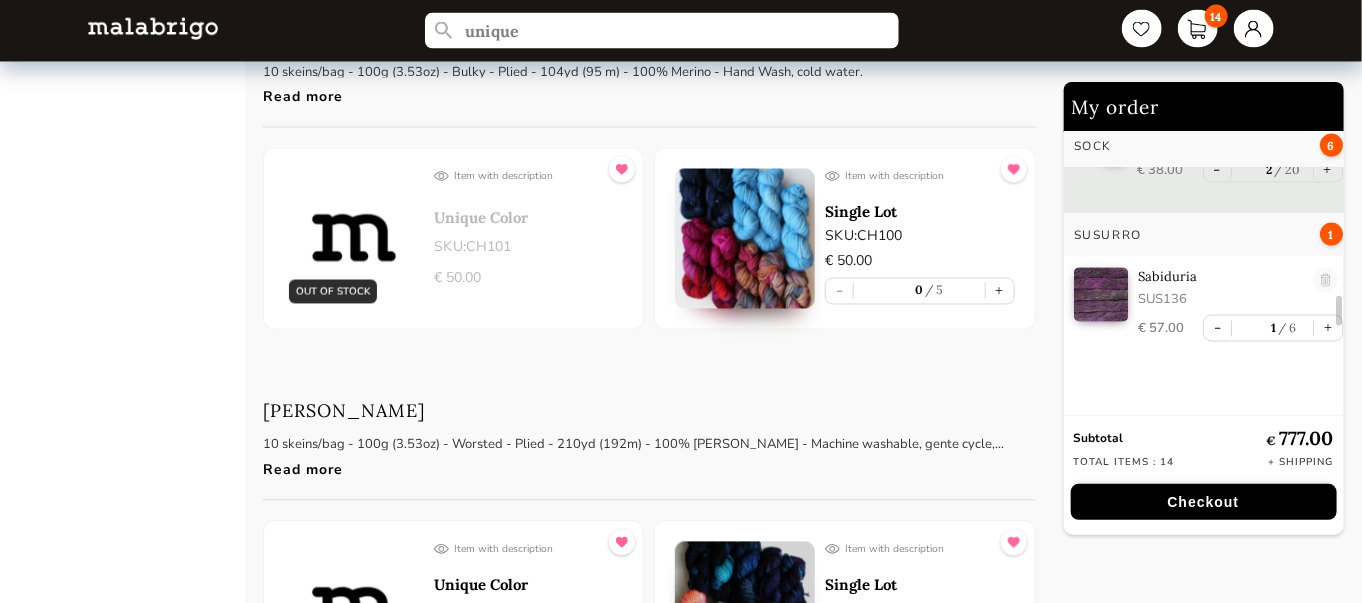 click on "+" at bounding box center [1000, -1947] 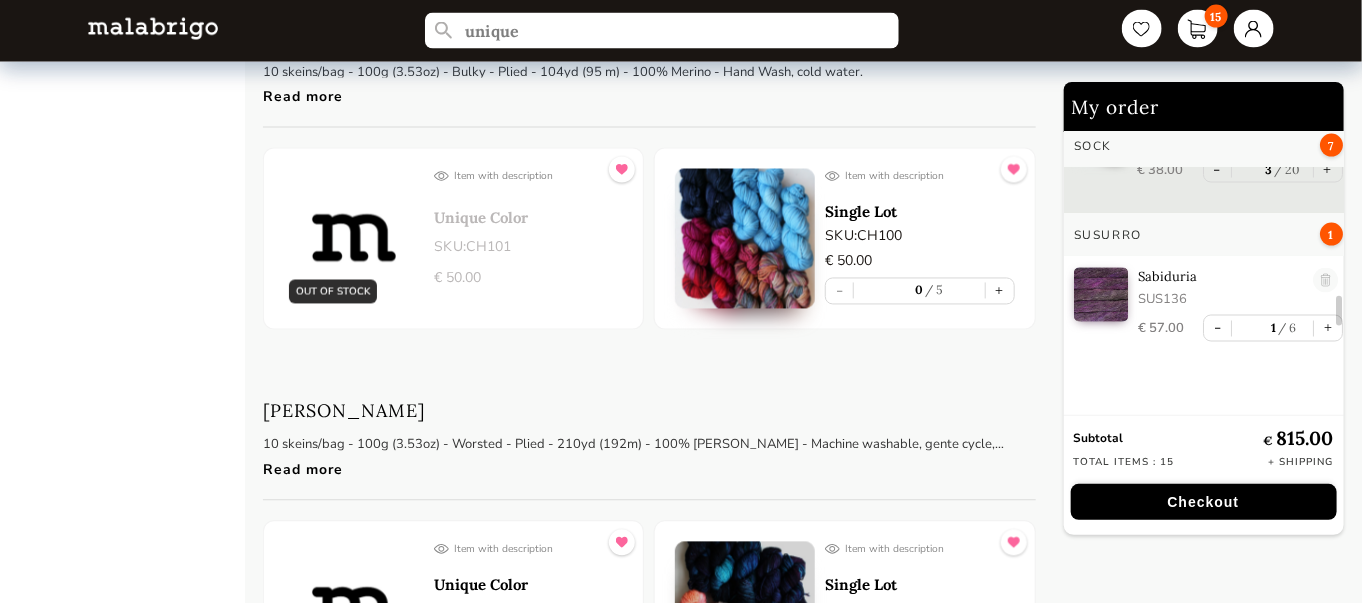 scroll, scrollTop: 1597, scrollLeft: 0, axis: vertical 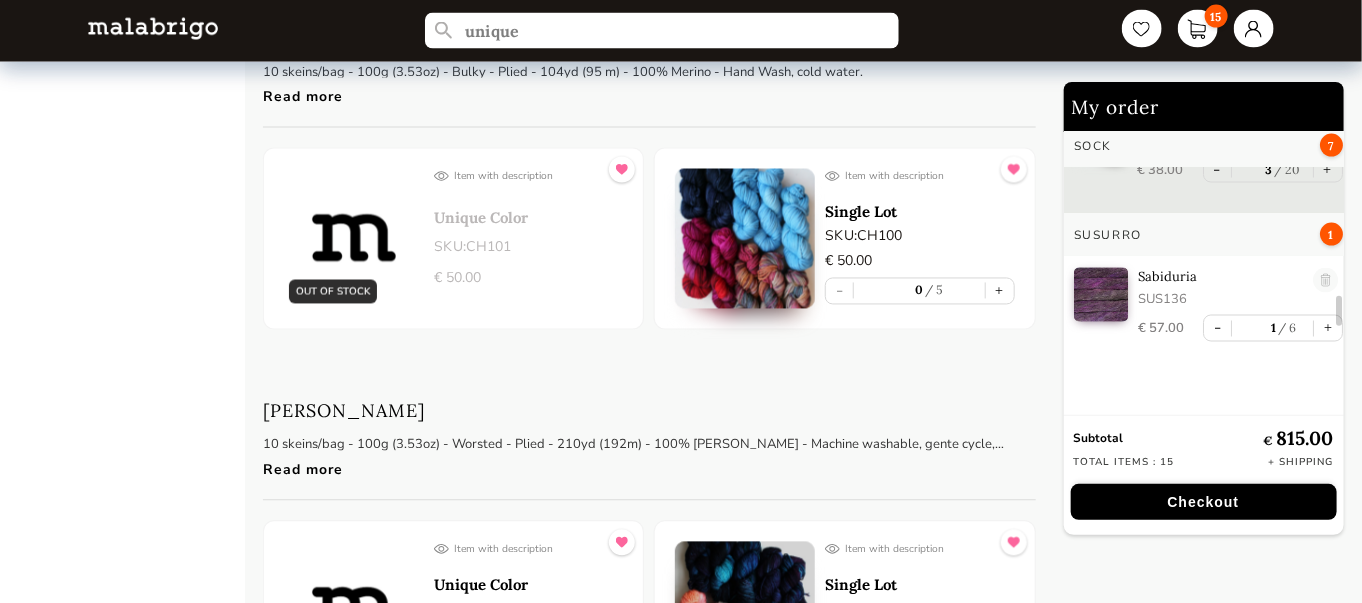 click on "+" at bounding box center (1000, -1947) 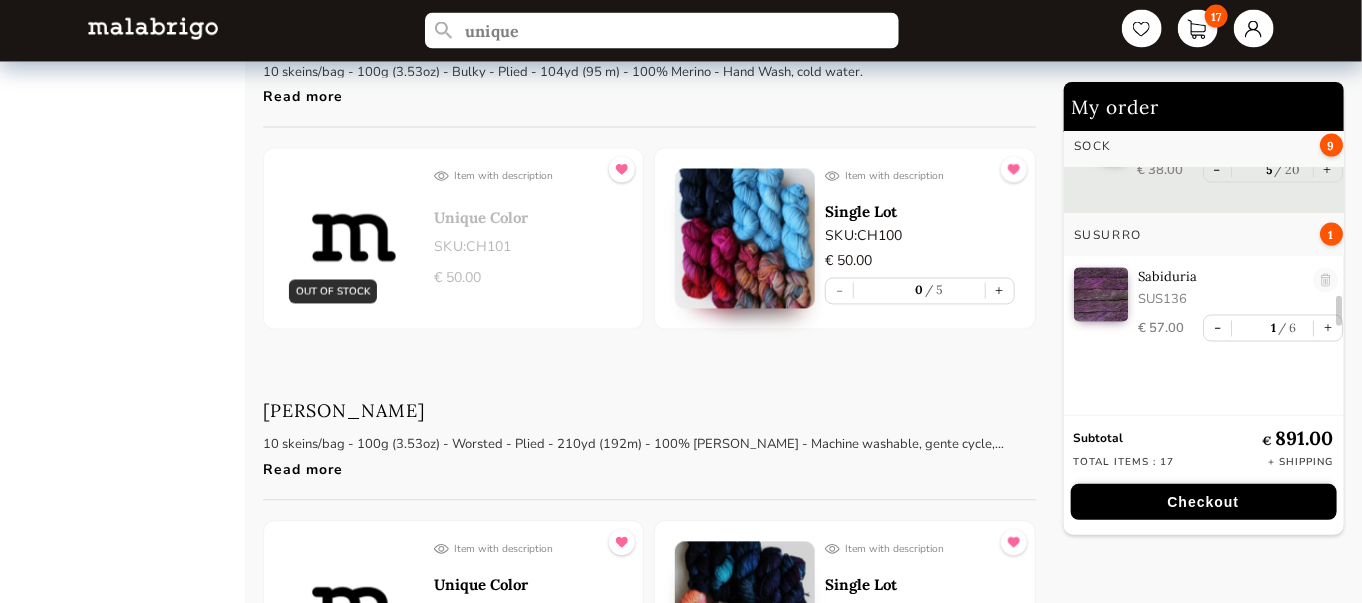 click on "+" at bounding box center (1000, -1947) 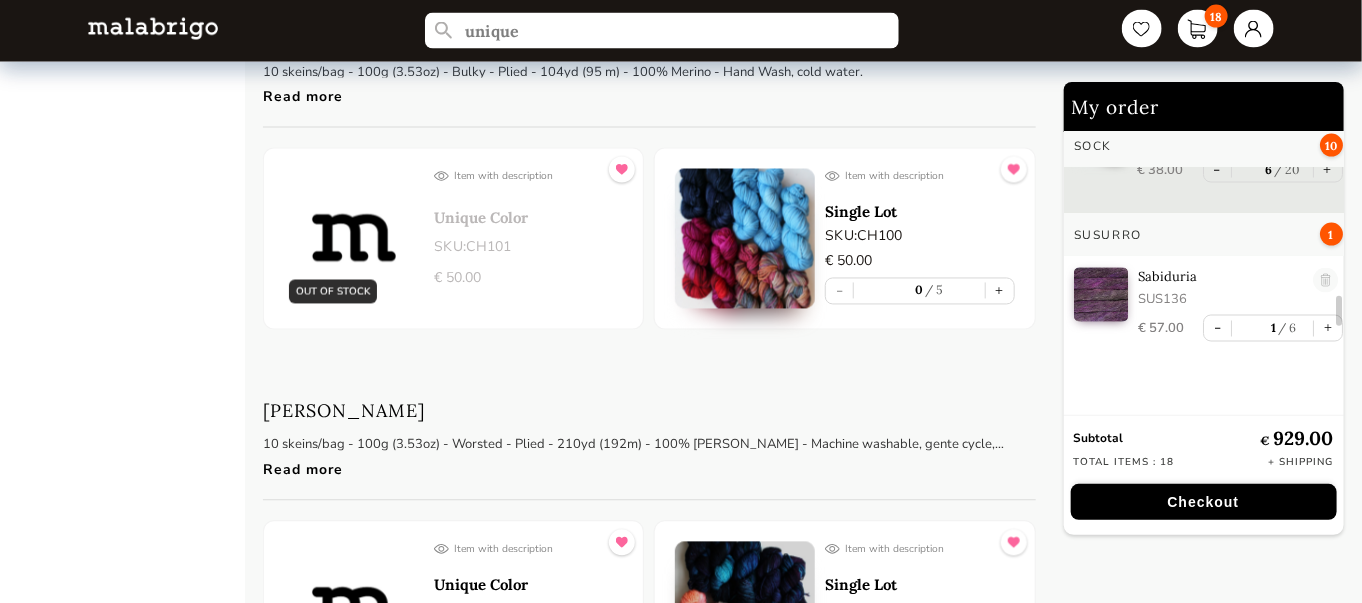 click on "+" at bounding box center (1000, -1947) 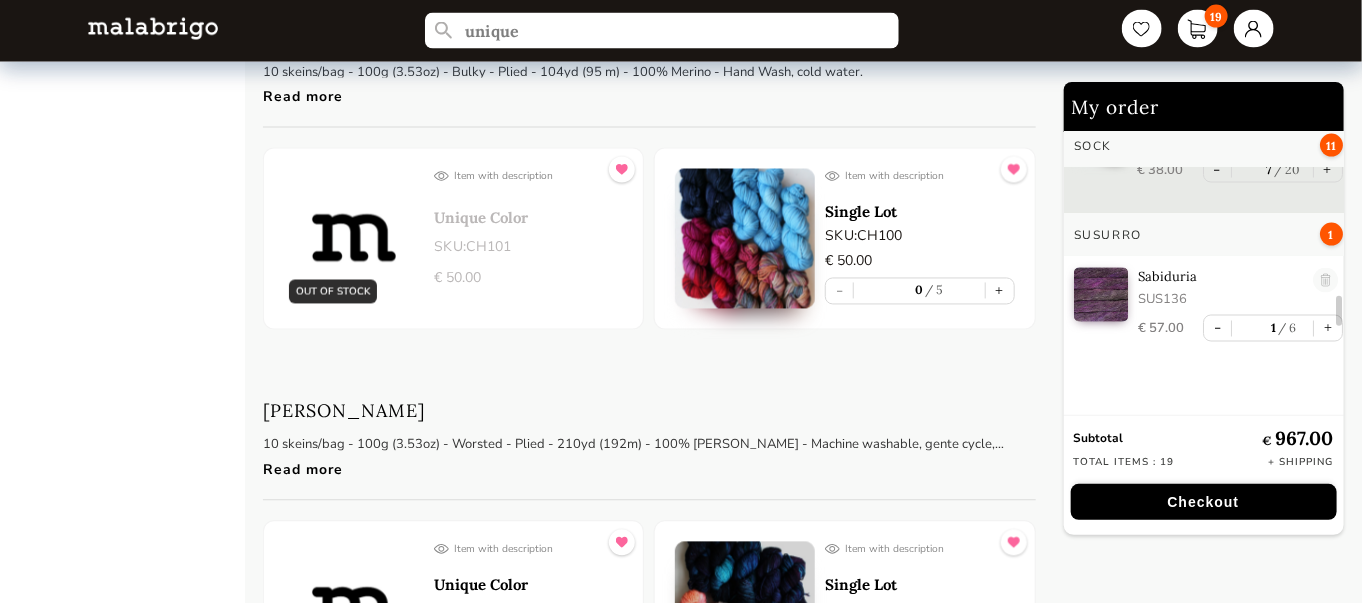 click on "+" at bounding box center [1000, -1947] 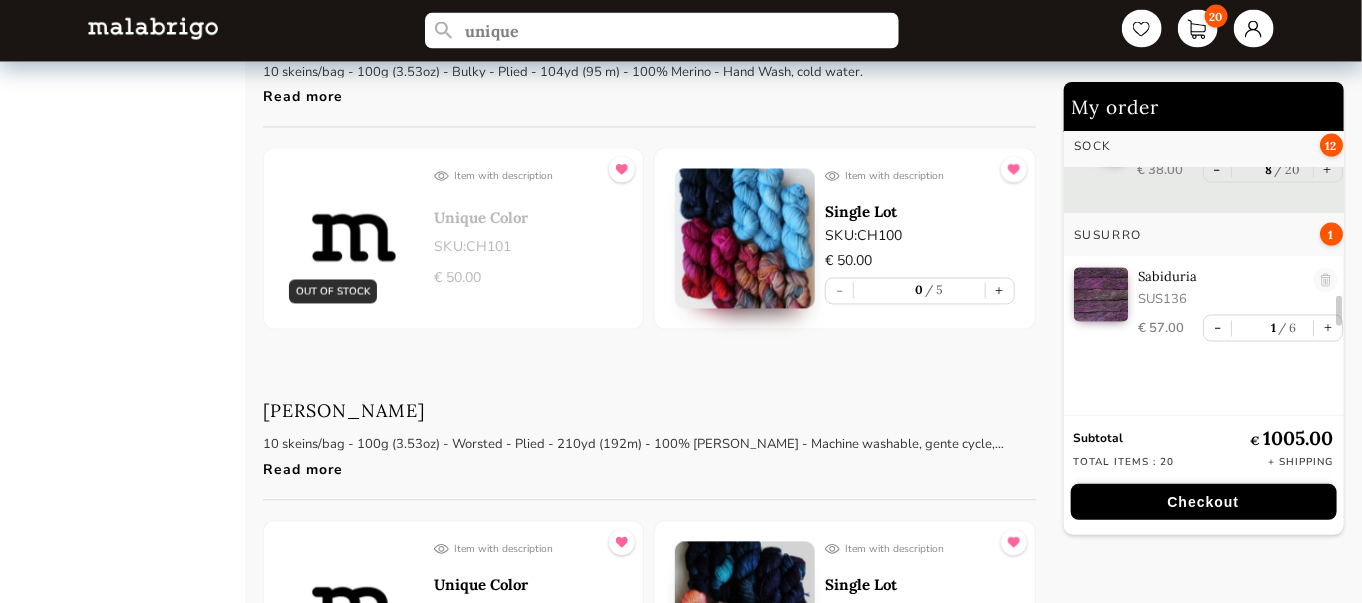 type 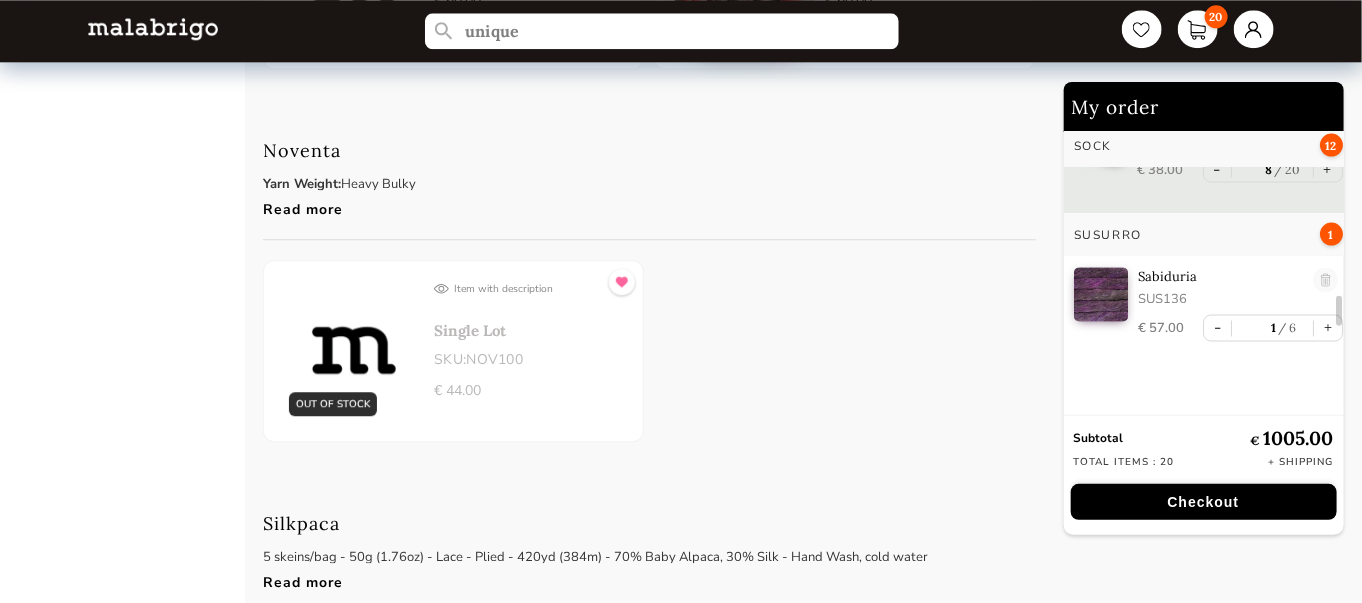 scroll, scrollTop: 5318, scrollLeft: 0, axis: vertical 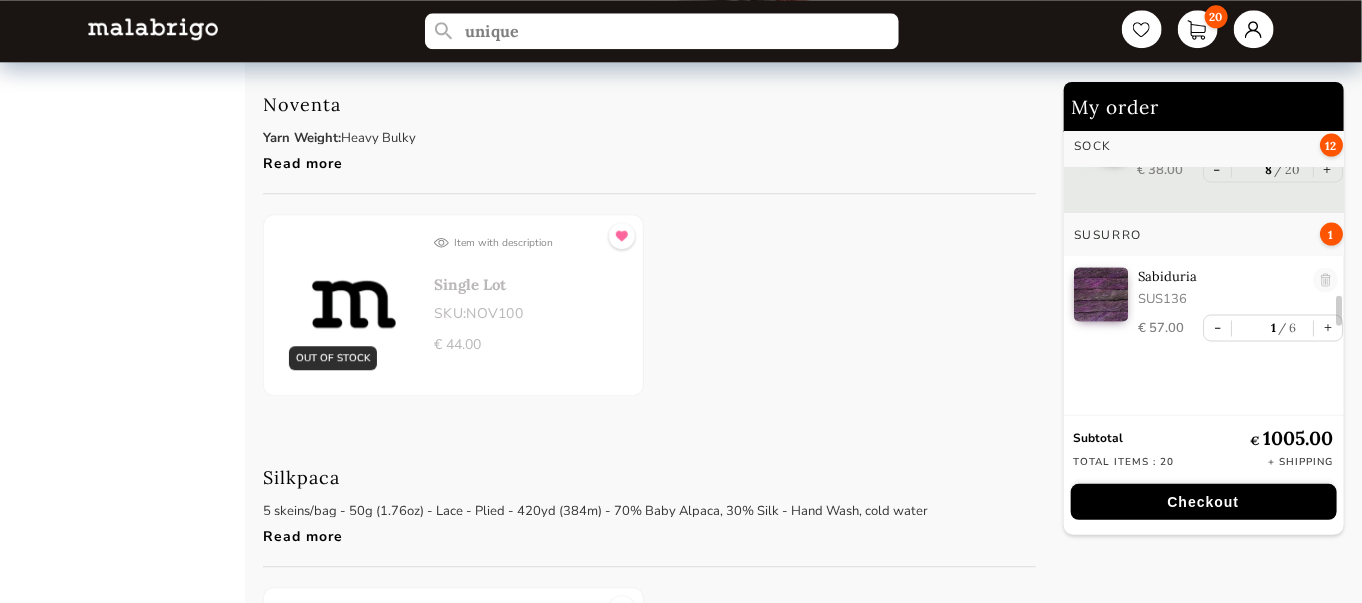 click on "+" at bounding box center (1000, -2254) 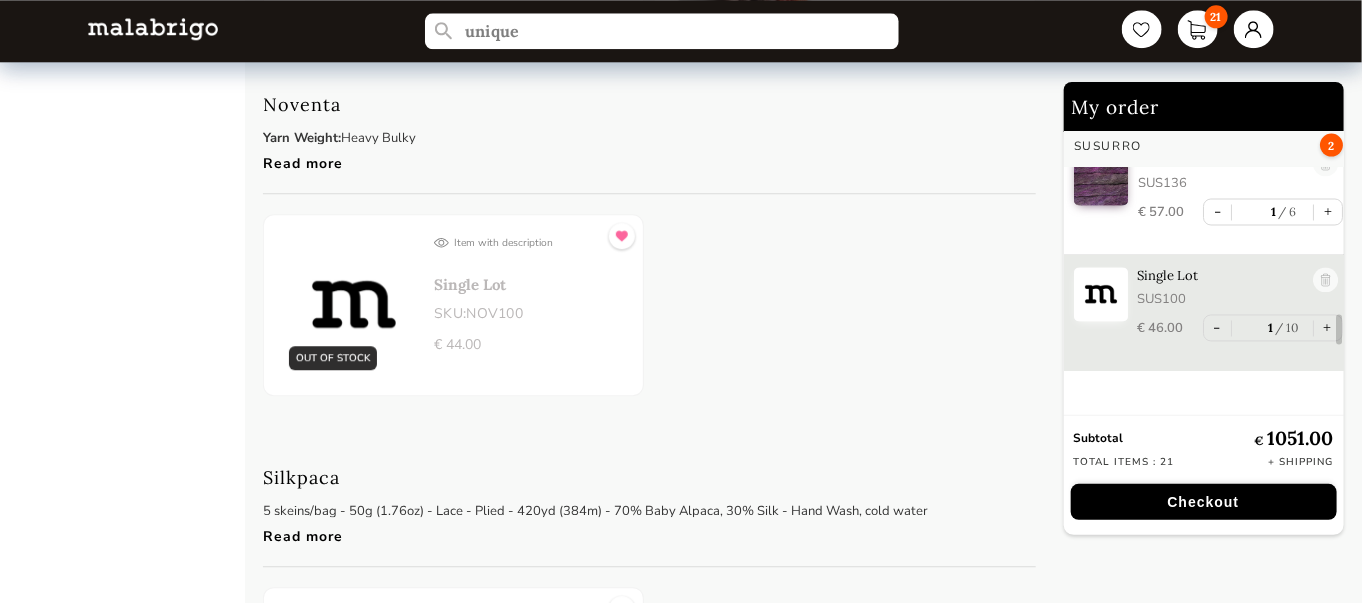 click on "+" at bounding box center (1000, -2254) 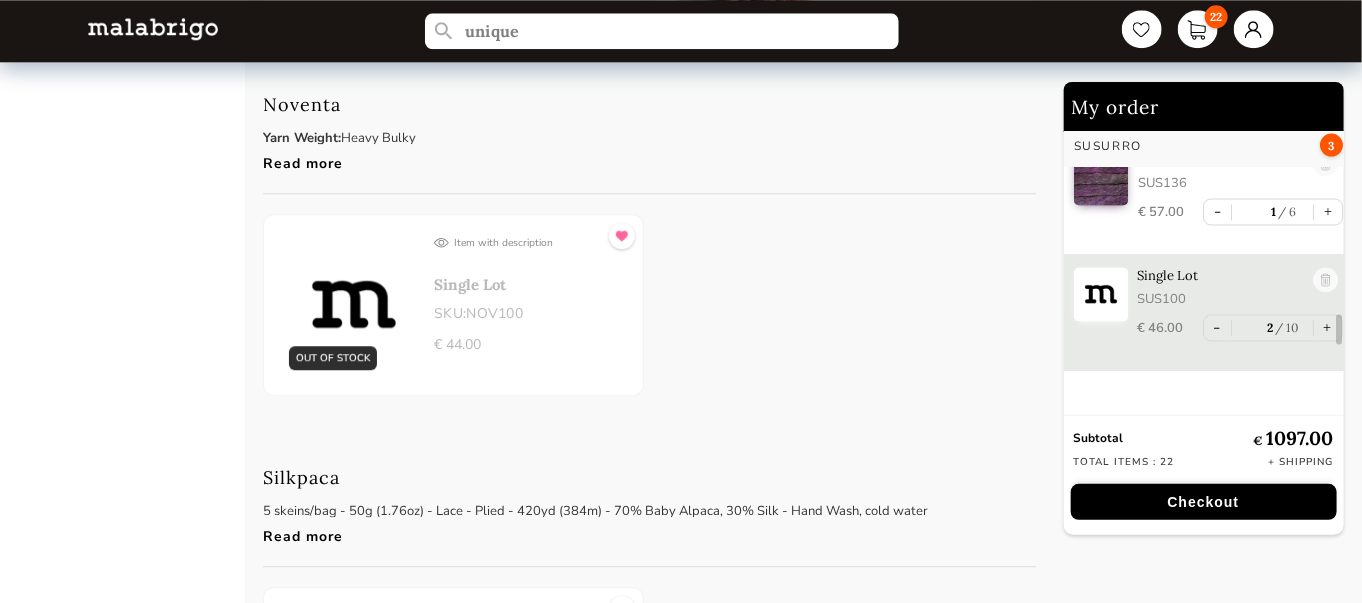 scroll, scrollTop: 1935, scrollLeft: 0, axis: vertical 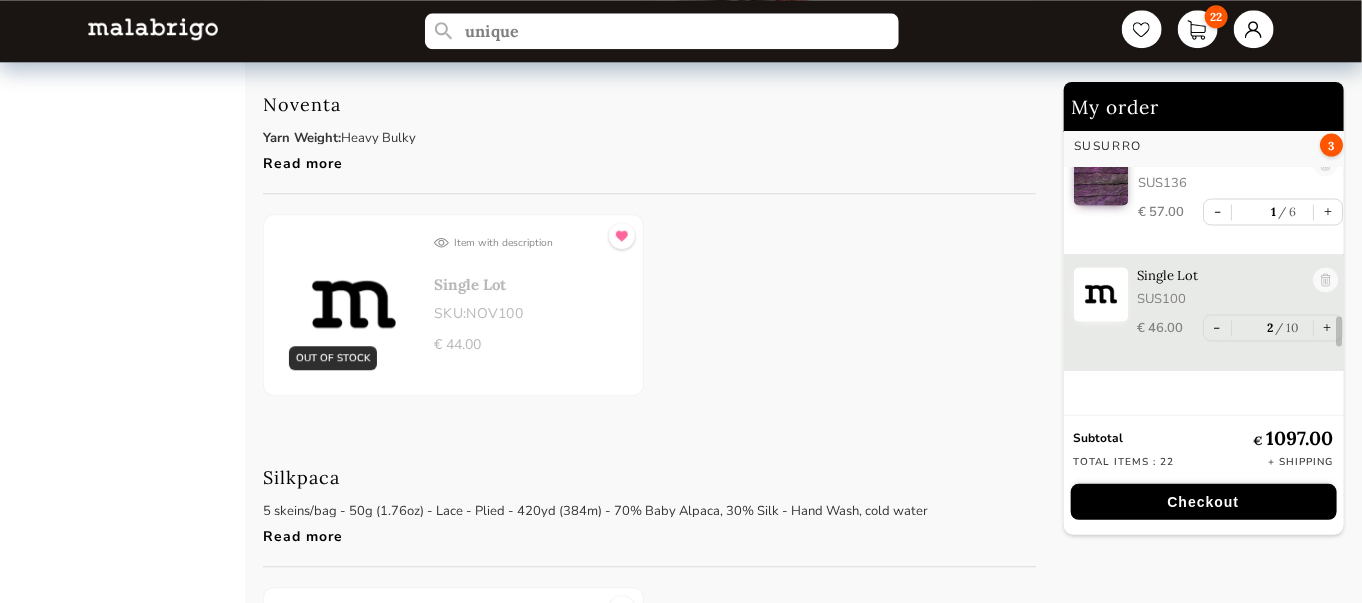 click on "+" at bounding box center (1000, -2254) 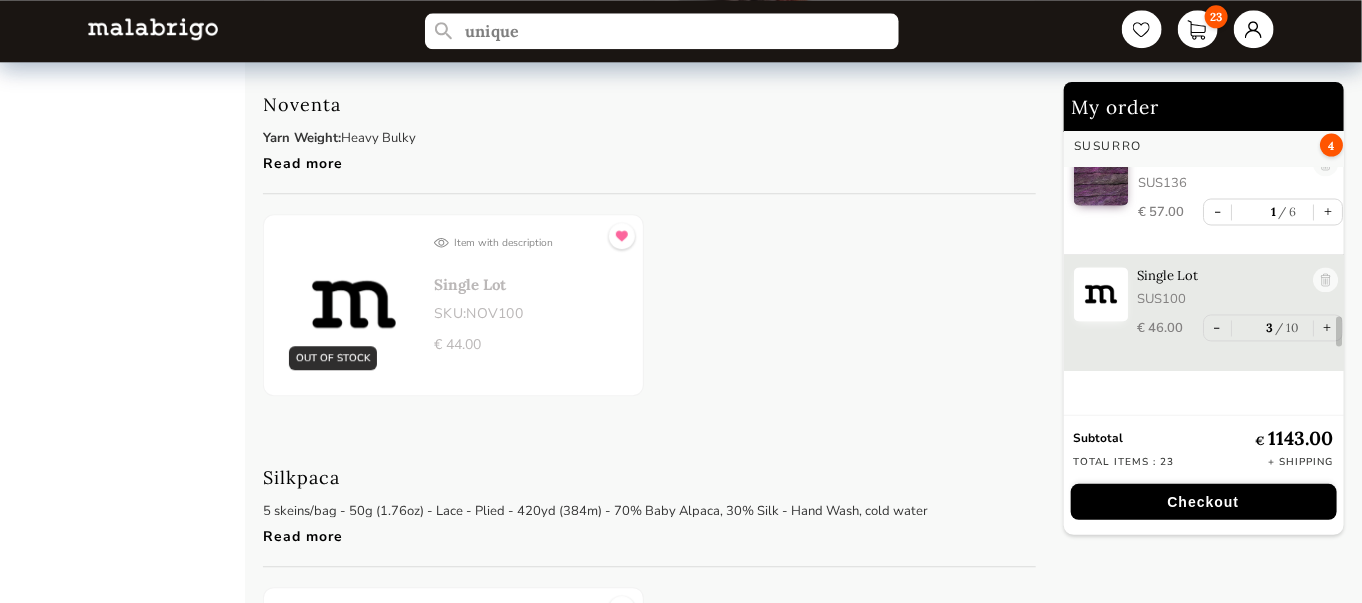 click on "+" at bounding box center [1000, -2254] 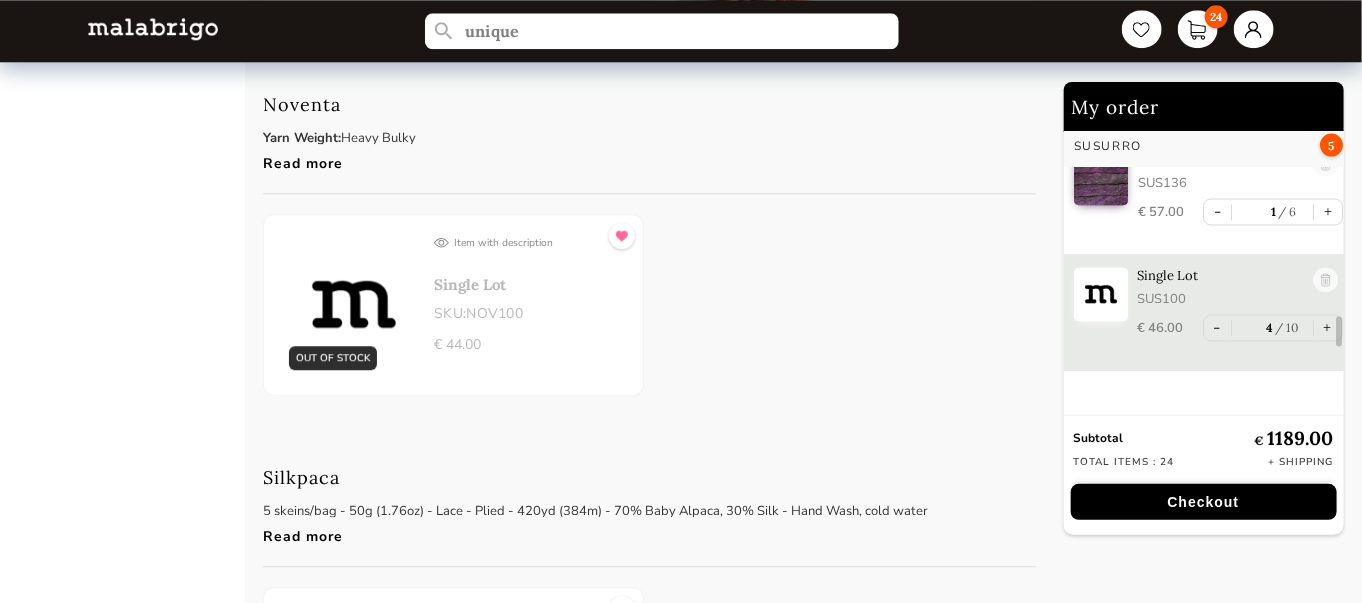 click on "+" at bounding box center (1000, -2254) 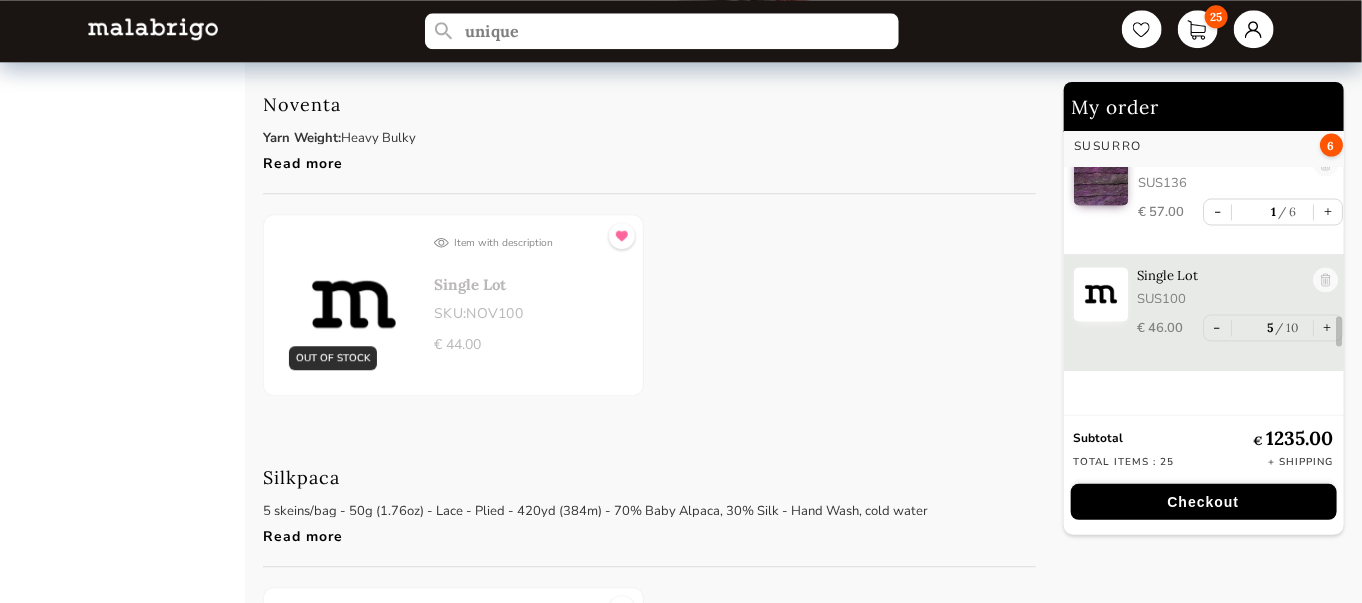 type 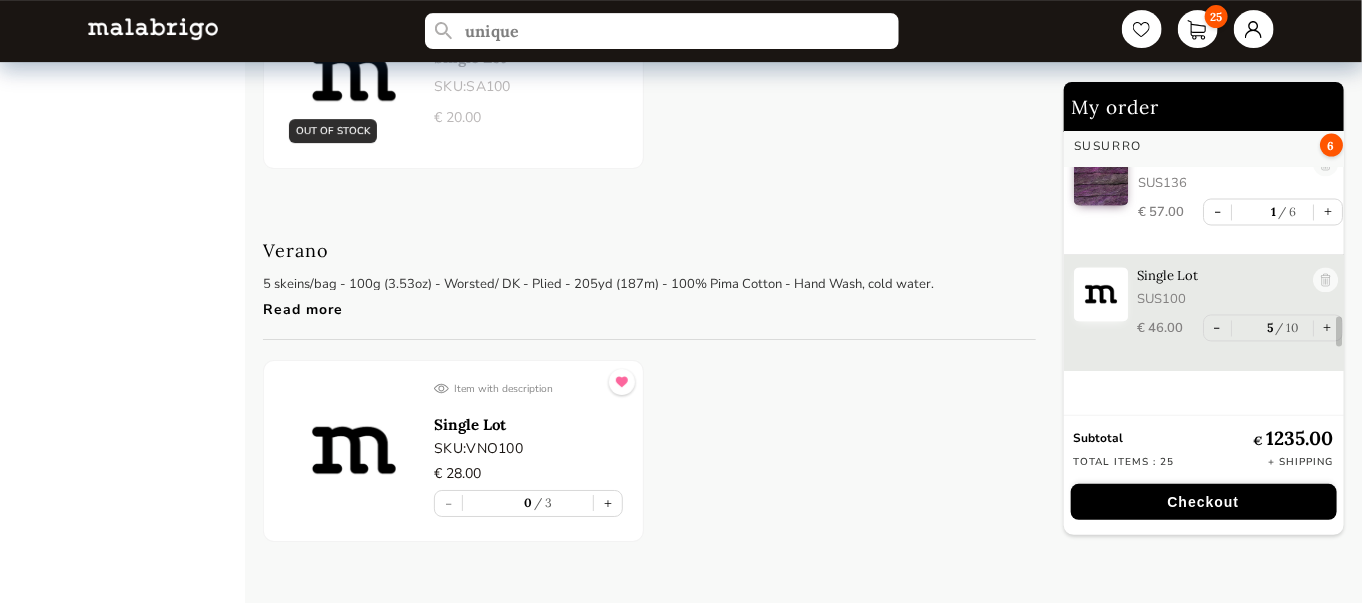scroll, scrollTop: 6078, scrollLeft: 0, axis: vertical 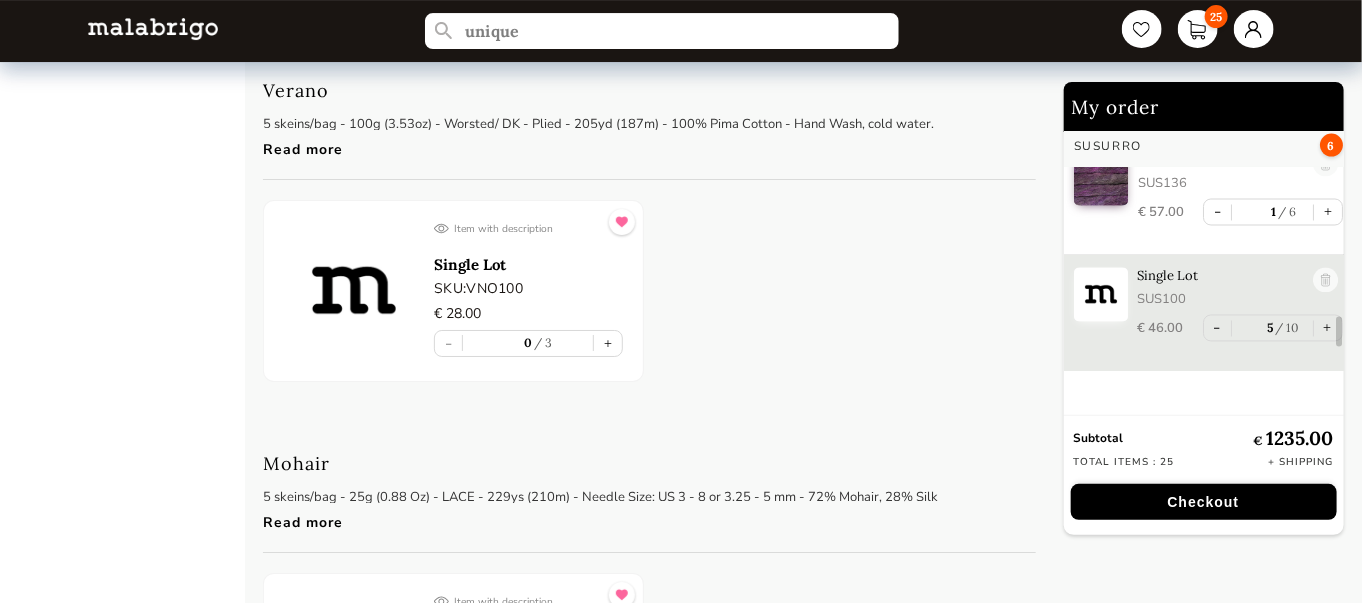 click on "+" at bounding box center (1000, -2641) 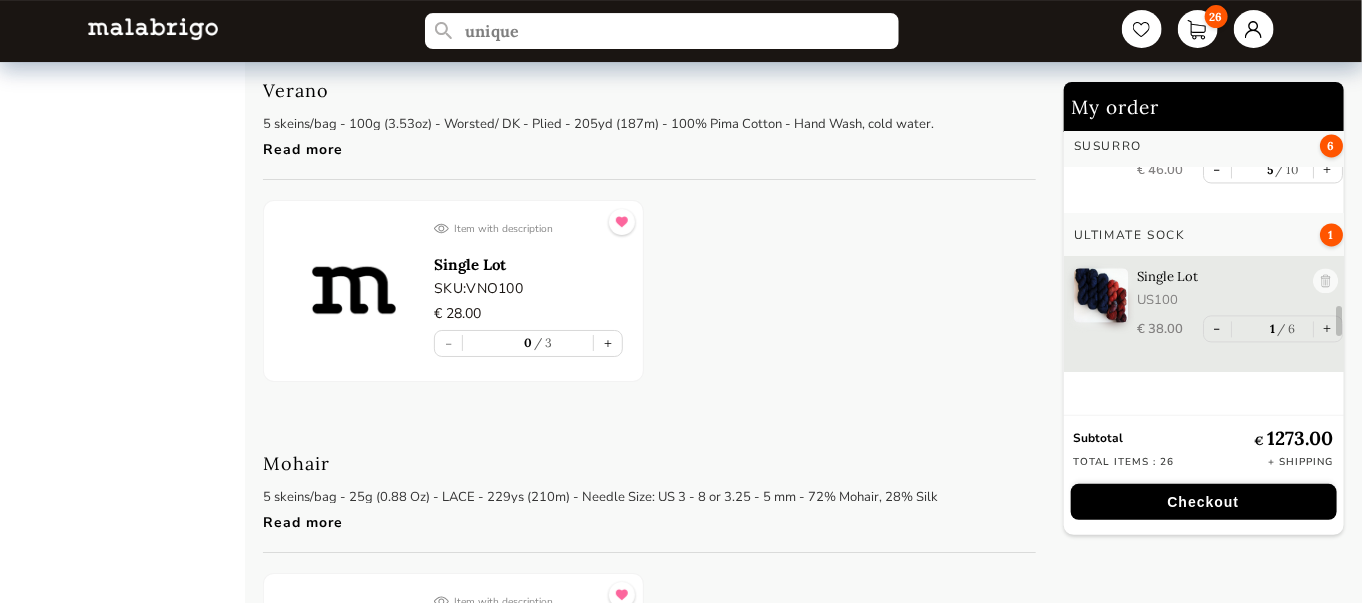 scroll, scrollTop: 2106, scrollLeft: 0, axis: vertical 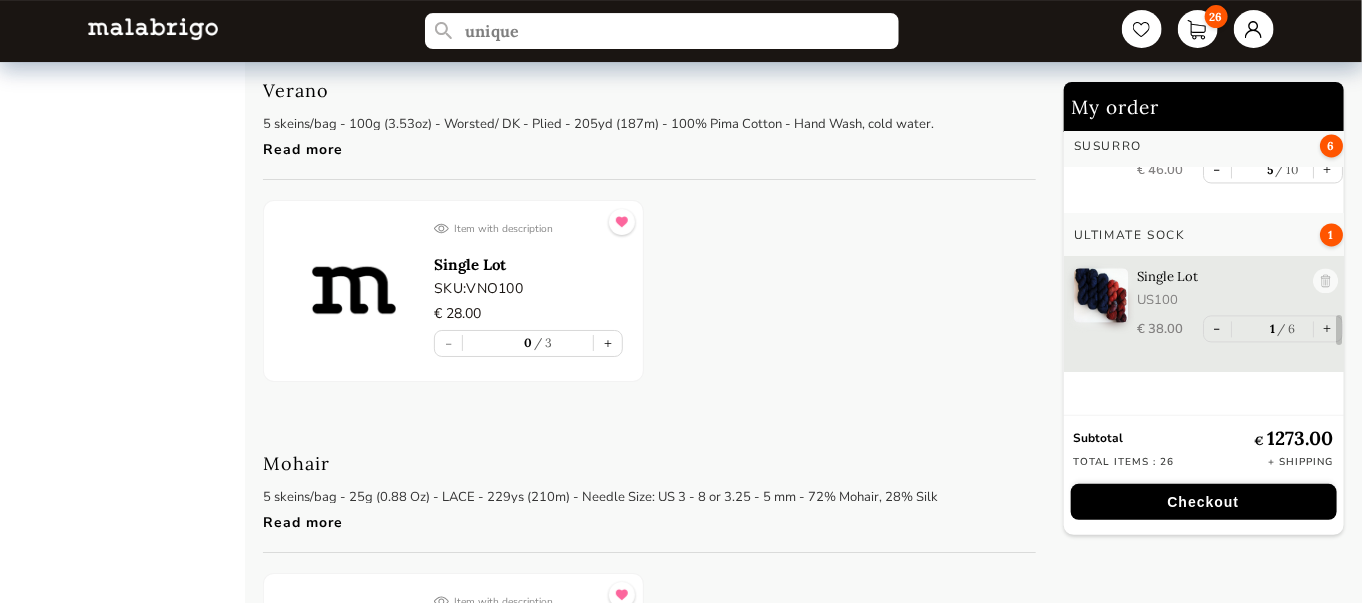 click on "+" at bounding box center [1000, -2641] 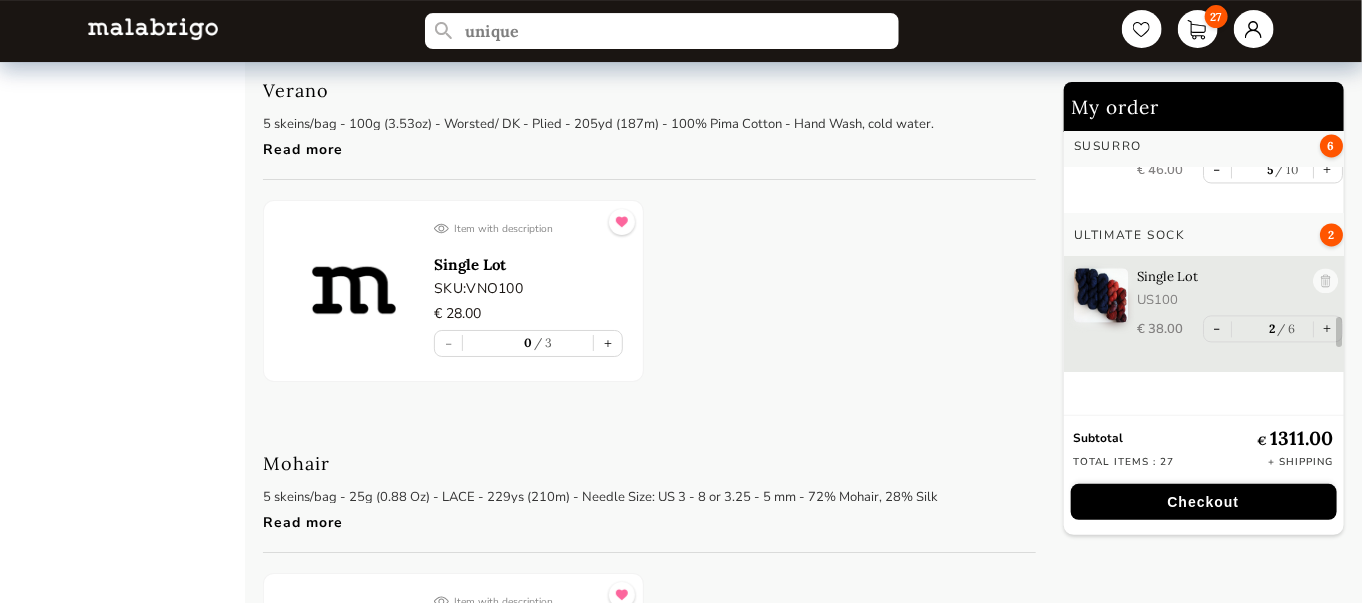 scroll, scrollTop: 2127, scrollLeft: 0, axis: vertical 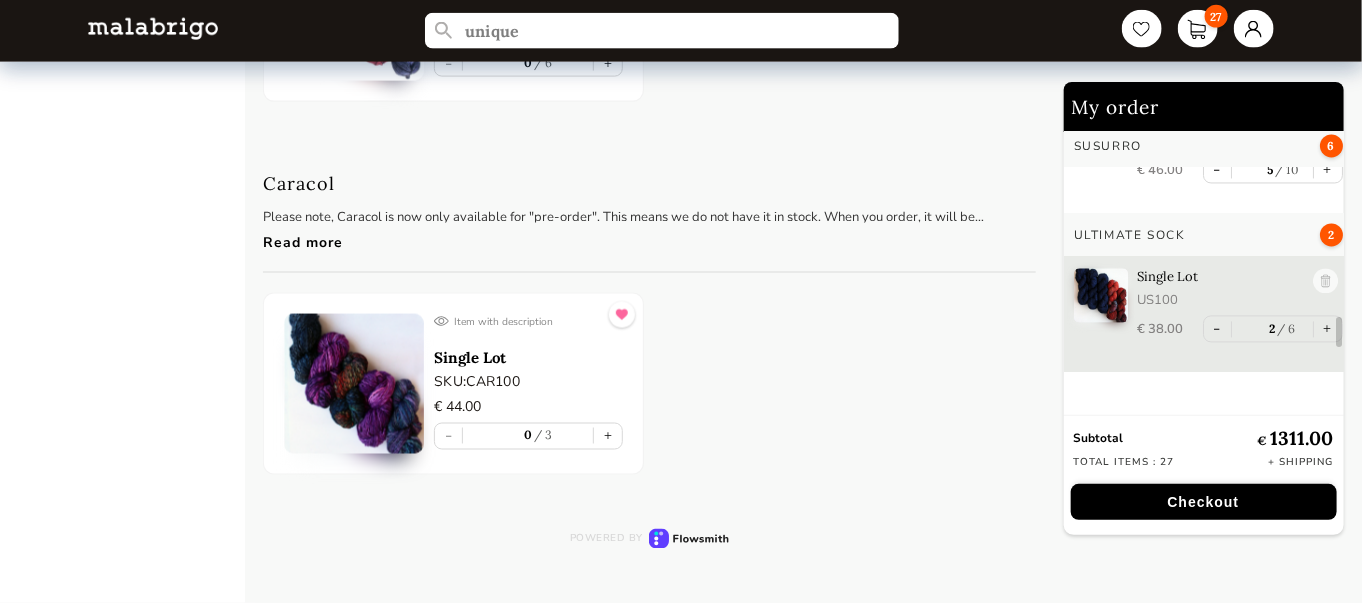 click on "+" at bounding box center (1000, -2175) 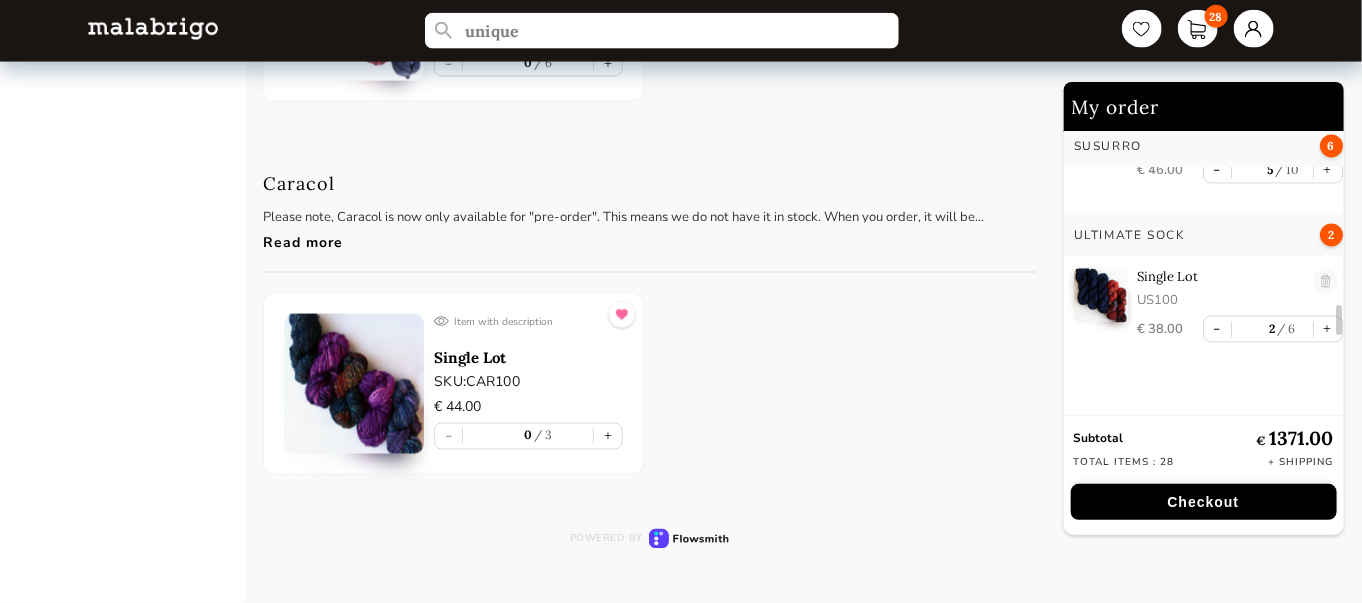 click on "+" at bounding box center [1000, -2175] 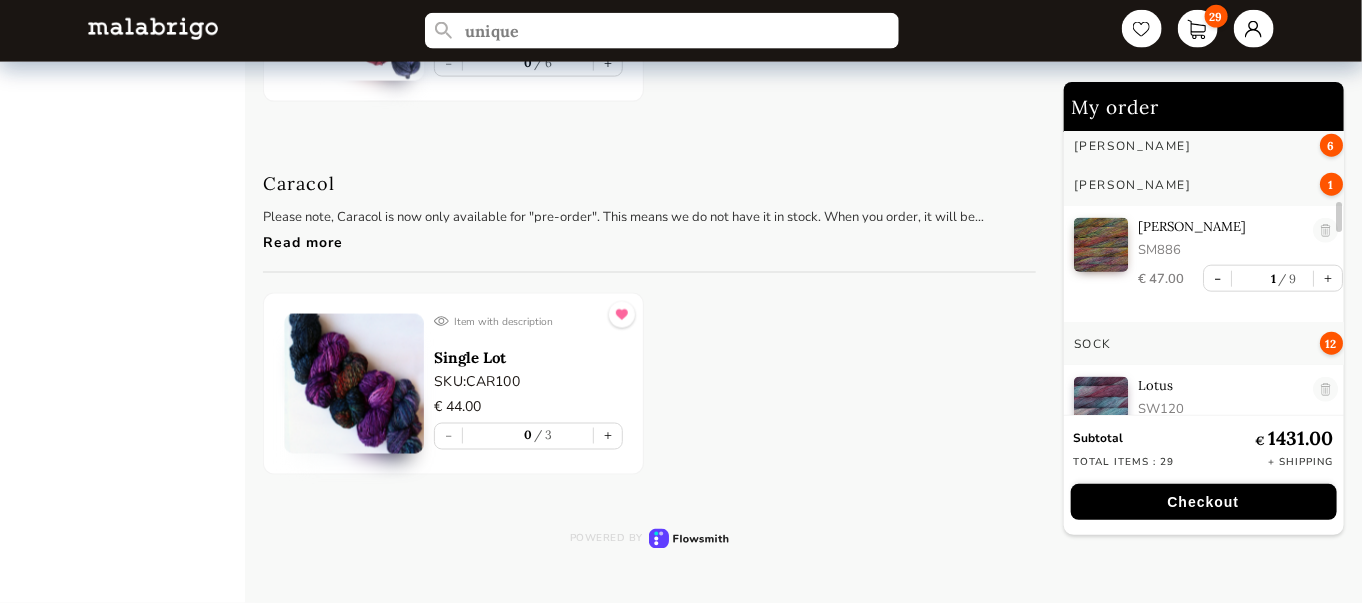 click on "+" at bounding box center [1000, -2175] 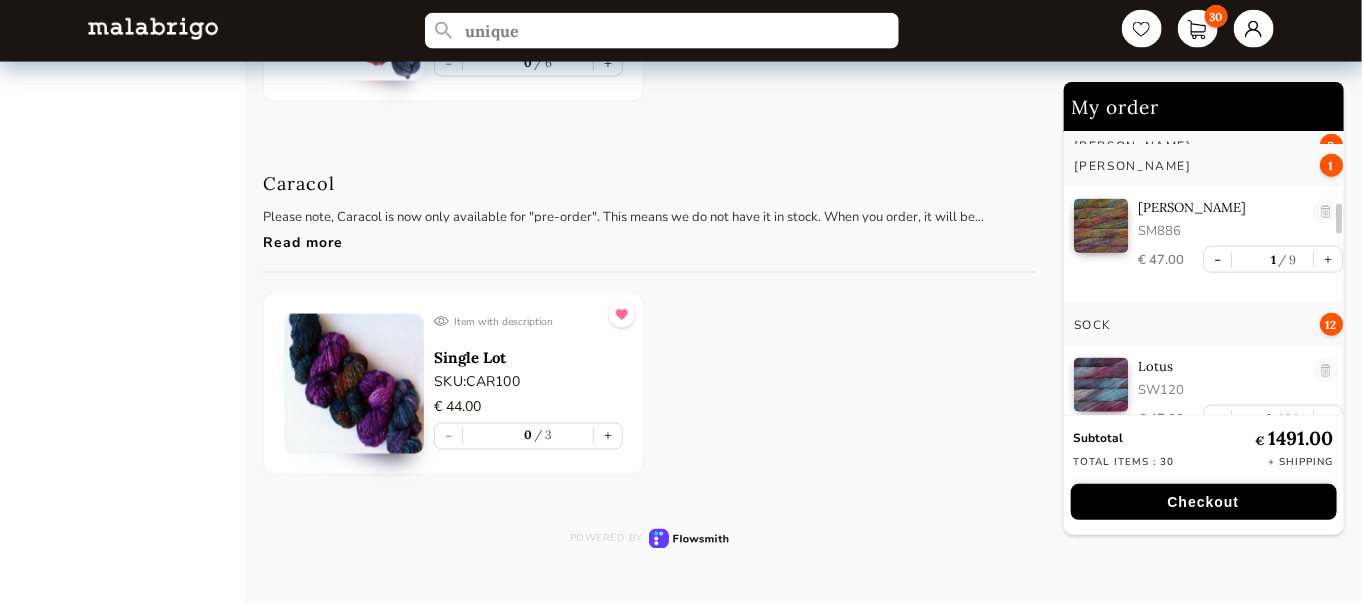 type on "3" 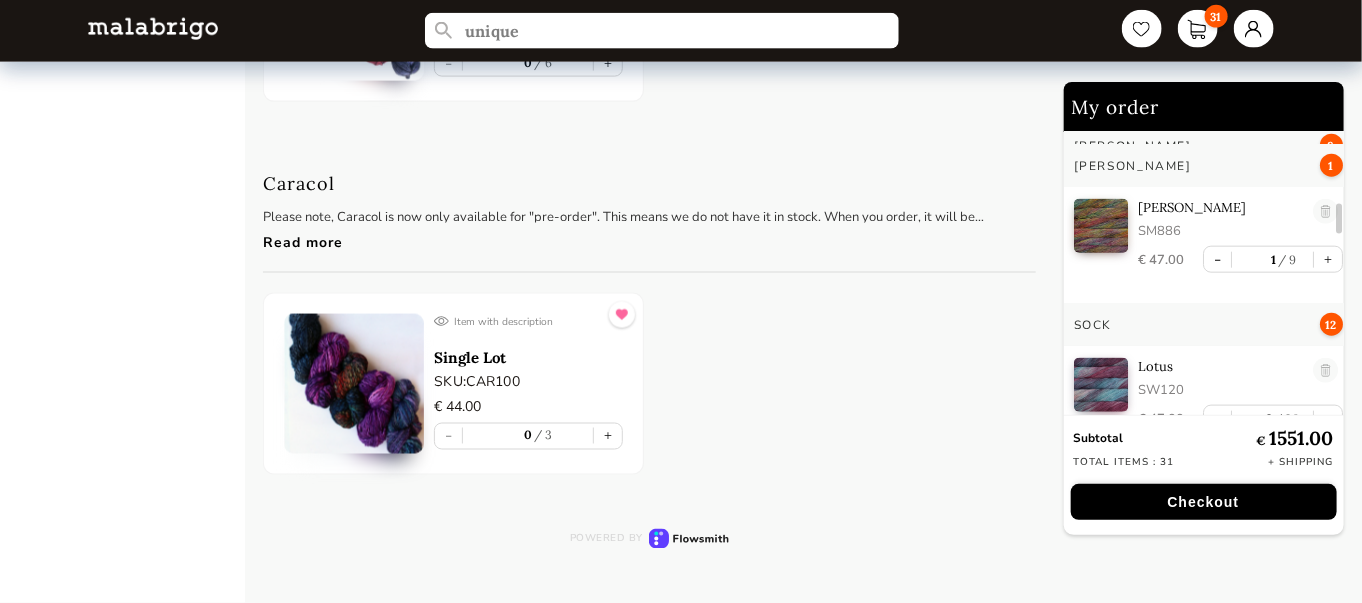 click on "+" at bounding box center (1000, -2175) 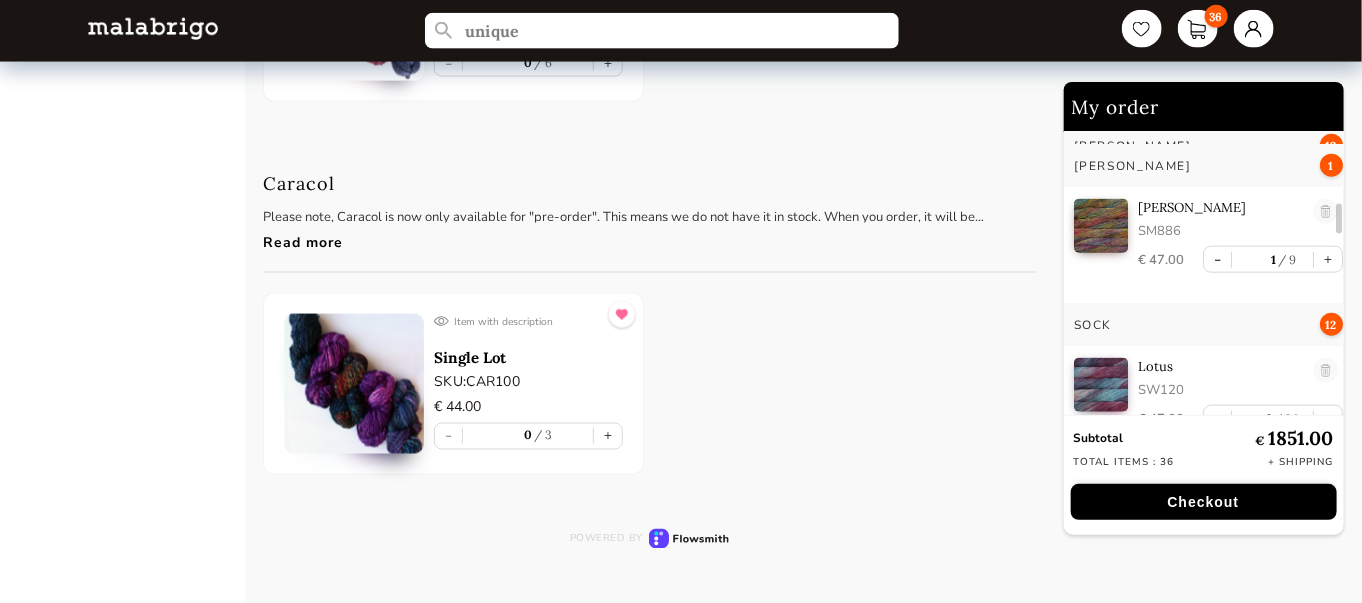 type on "9" 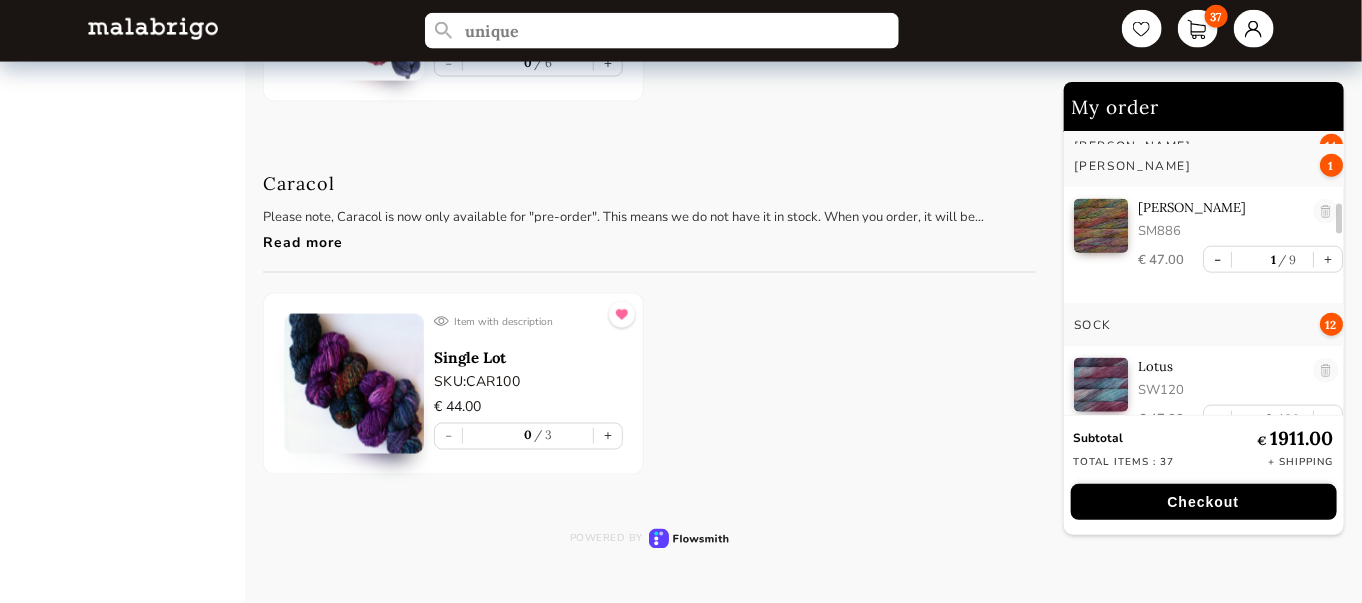 type on "10" 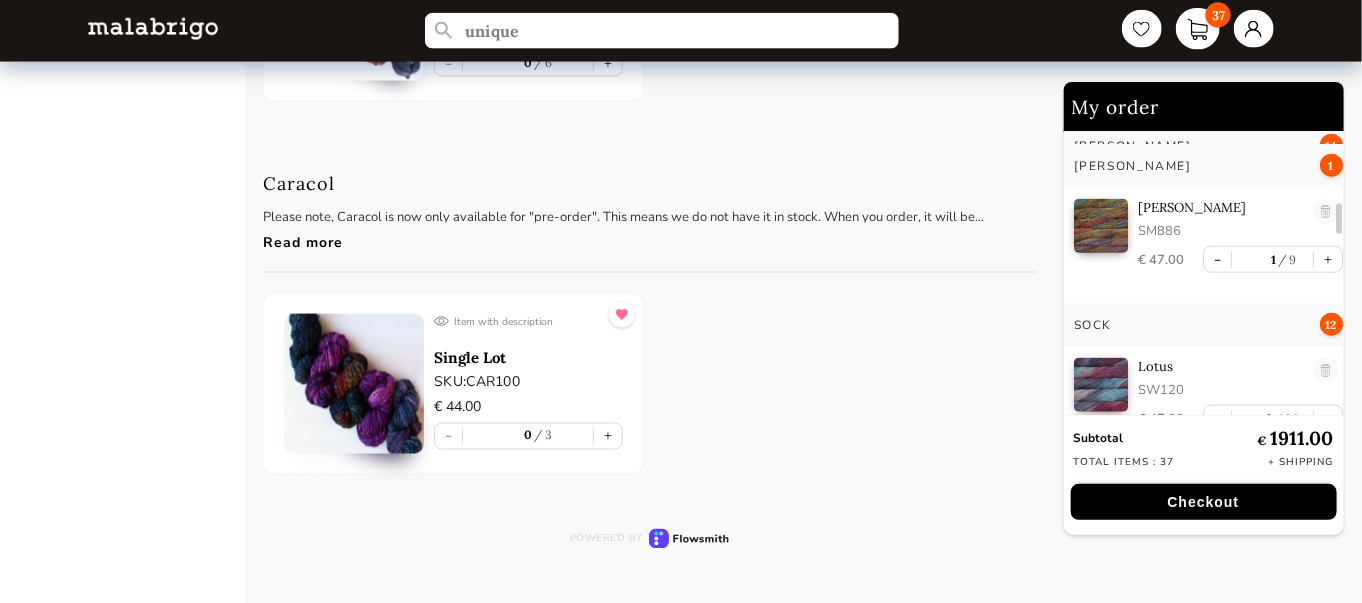 click on "37" at bounding box center (1198, 29) 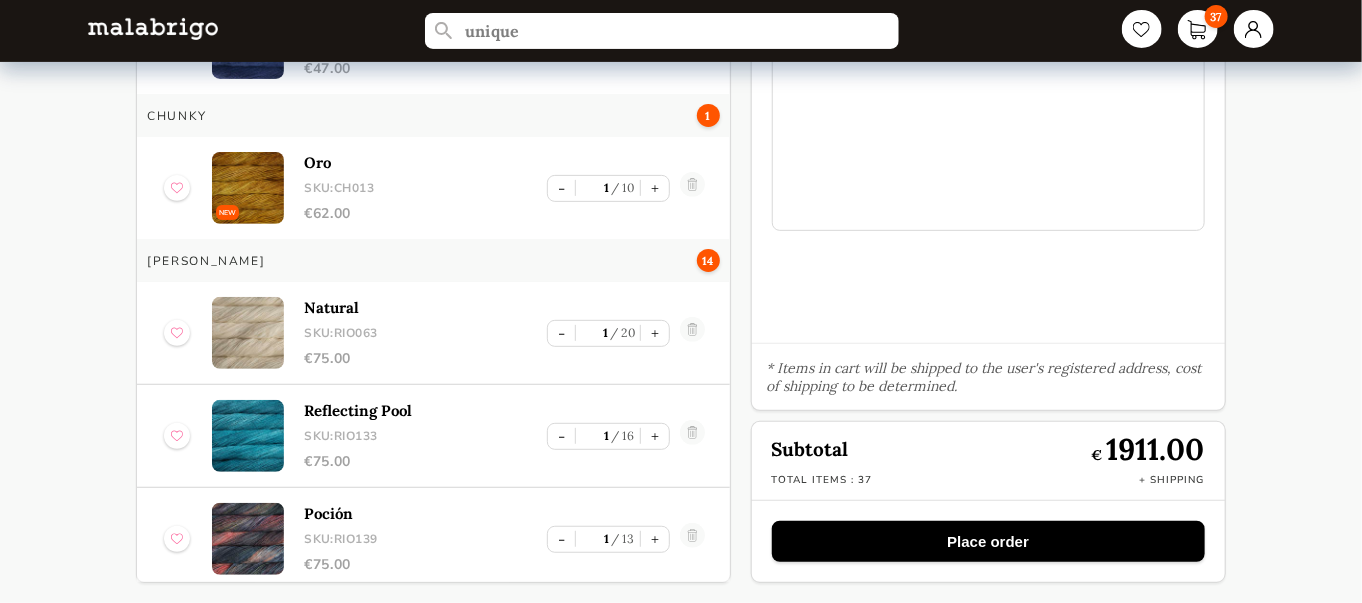 scroll, scrollTop: 249, scrollLeft: 0, axis: vertical 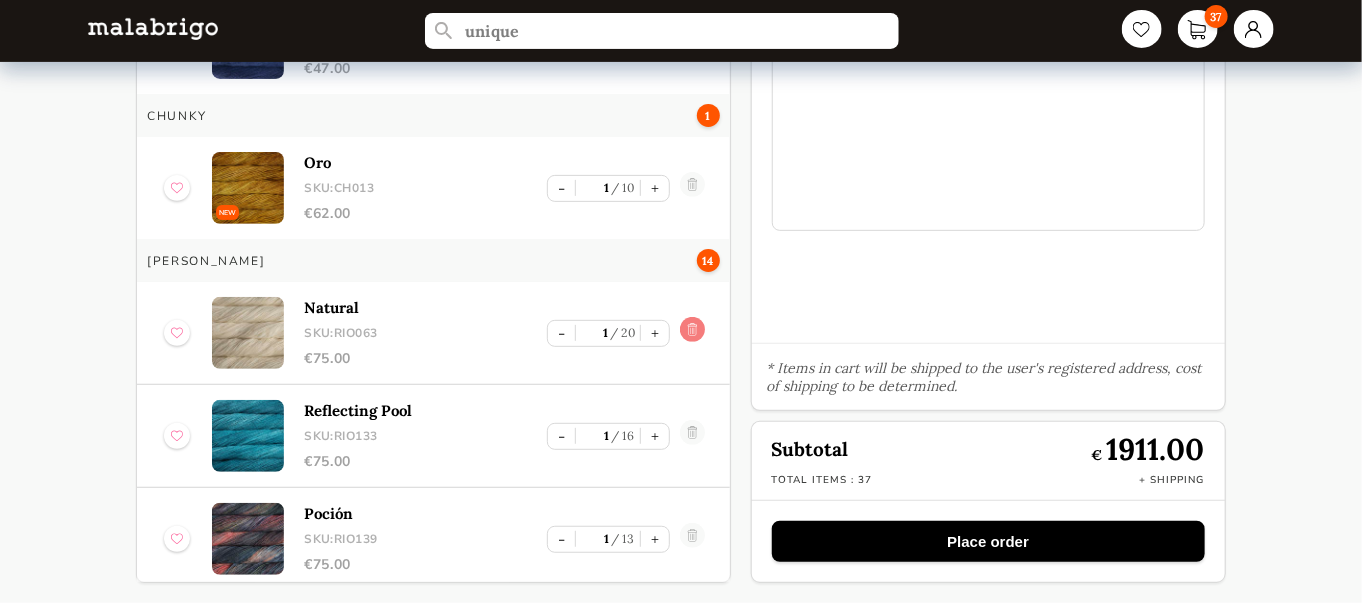 click at bounding box center (692, 333) 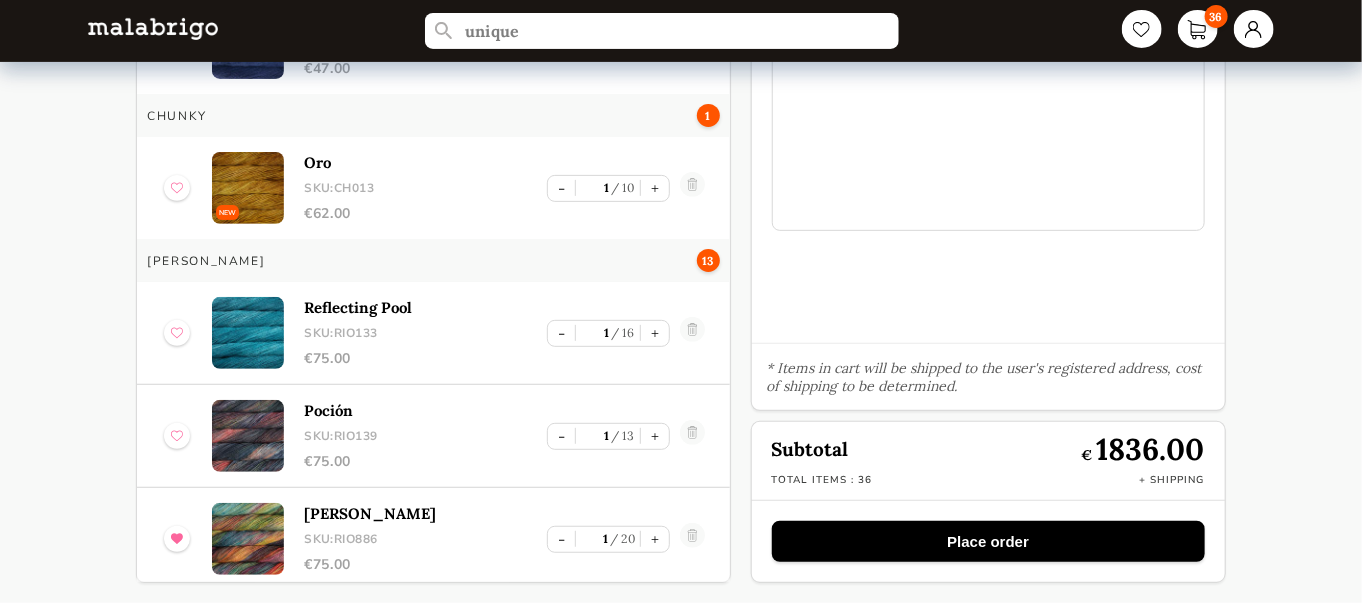click at bounding box center [692, 333] 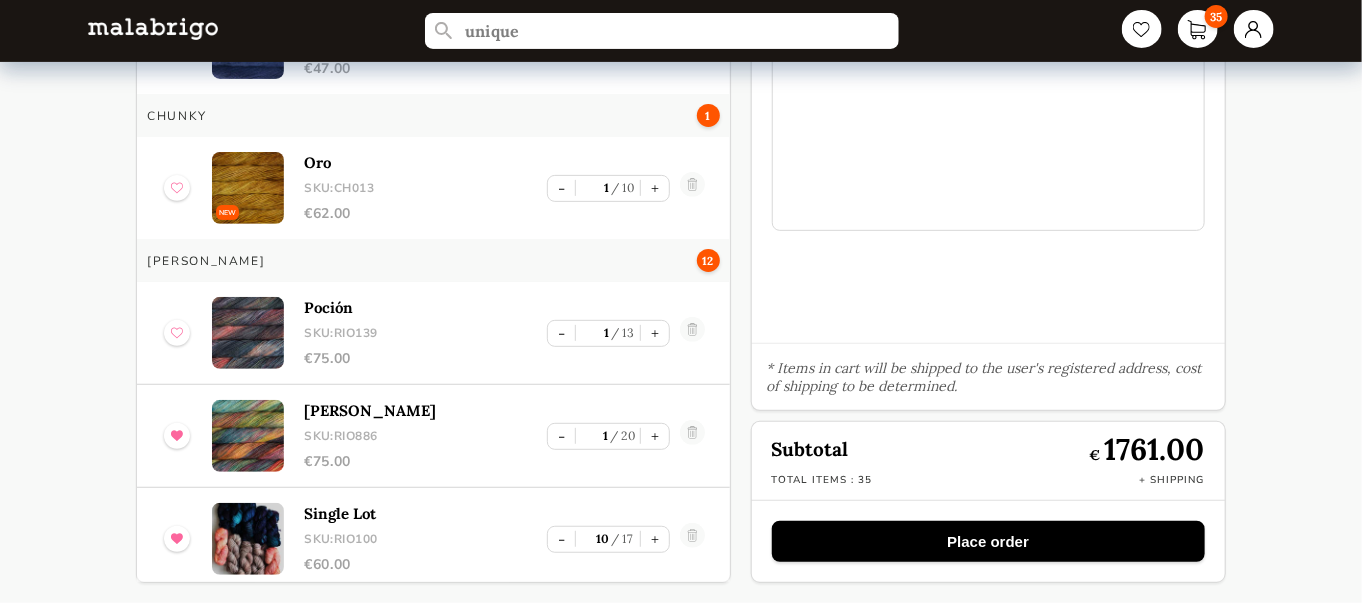 click at bounding box center (692, 333) 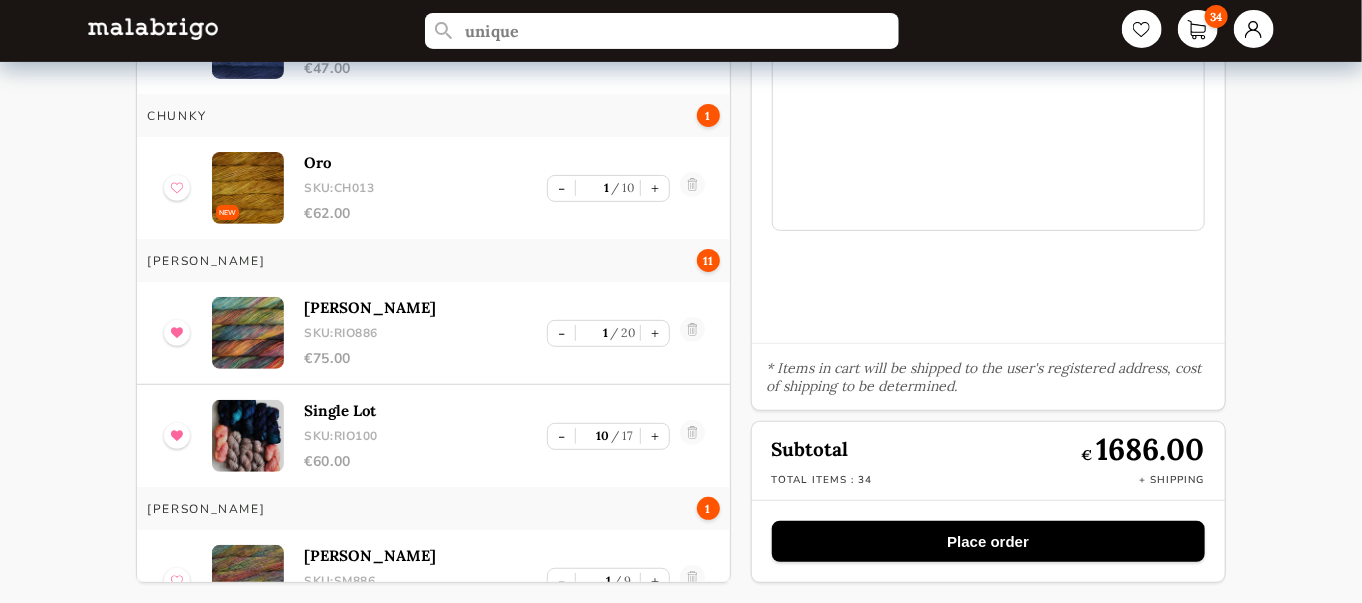 click at bounding box center (692, 333) 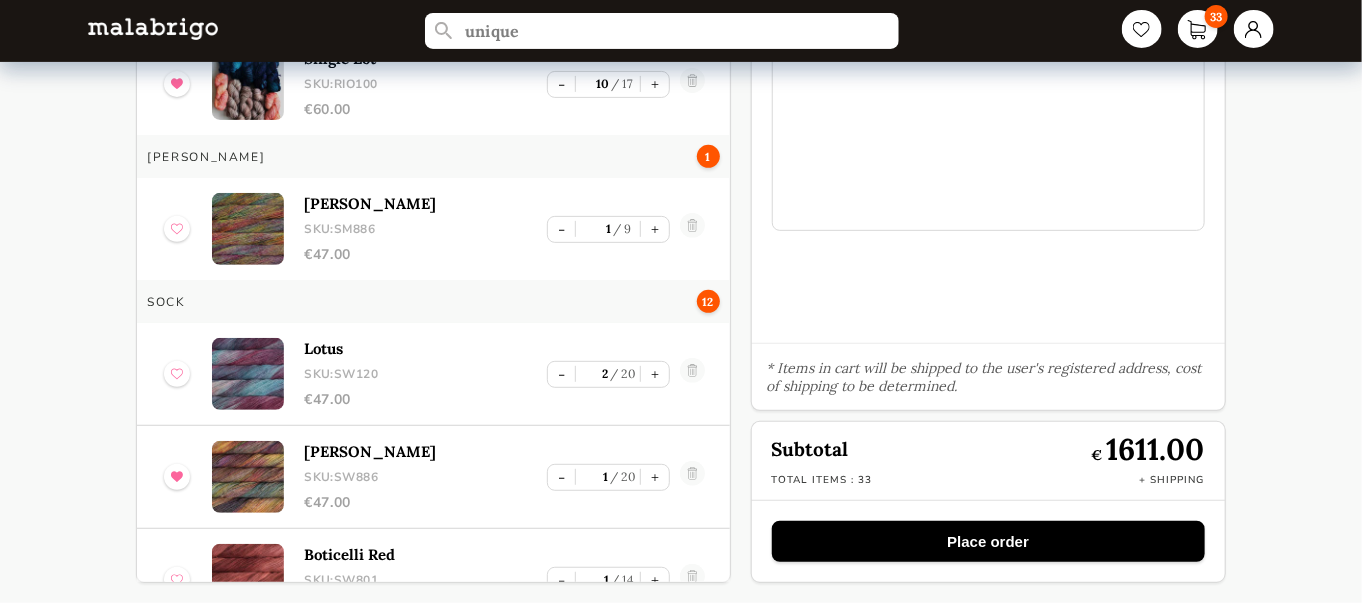 scroll, scrollTop: 250, scrollLeft: 0, axis: vertical 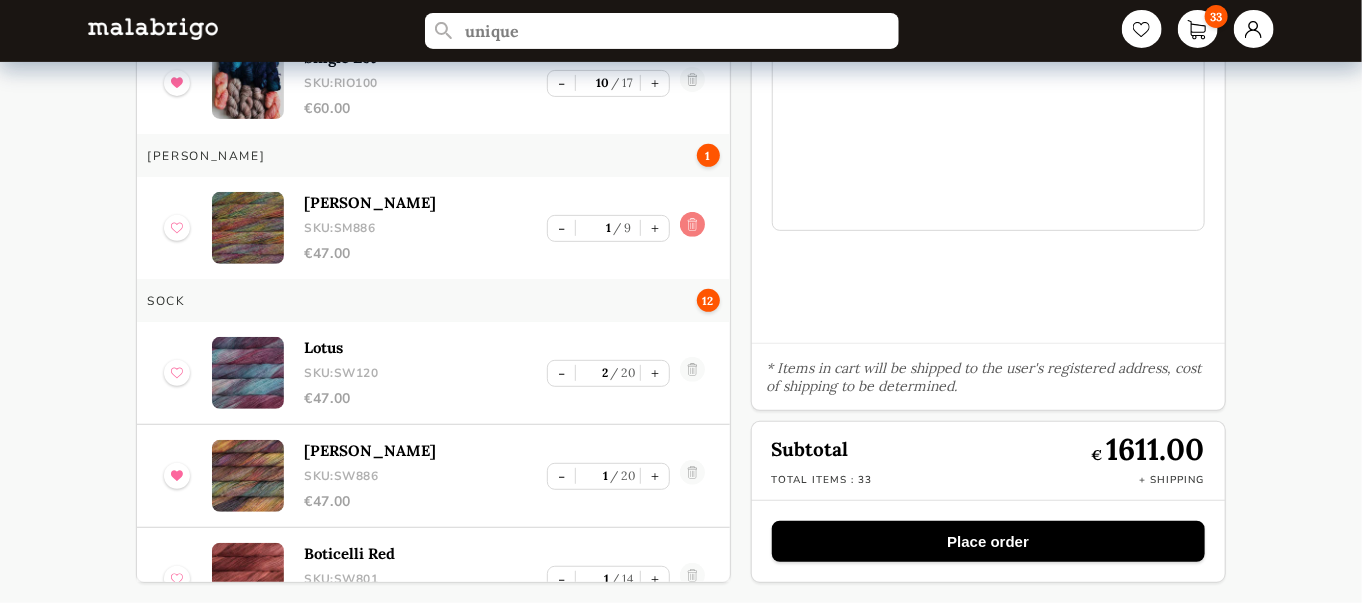 click at bounding box center (692, 228) 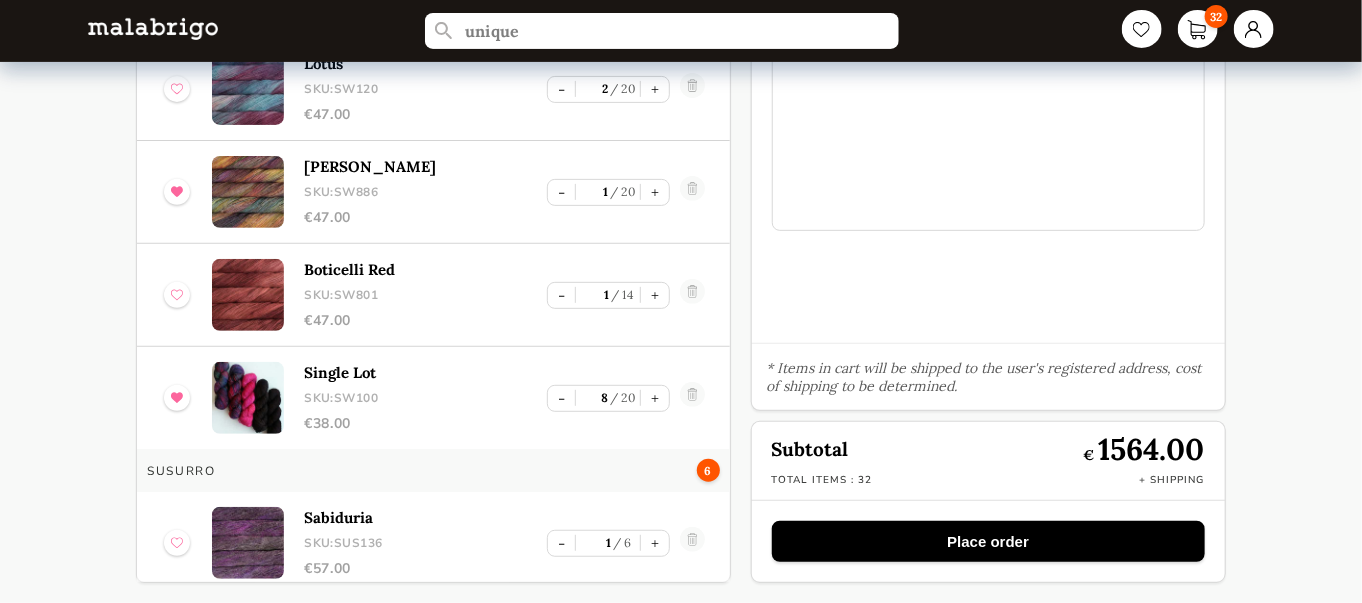 scroll, scrollTop: 395, scrollLeft: 0, axis: vertical 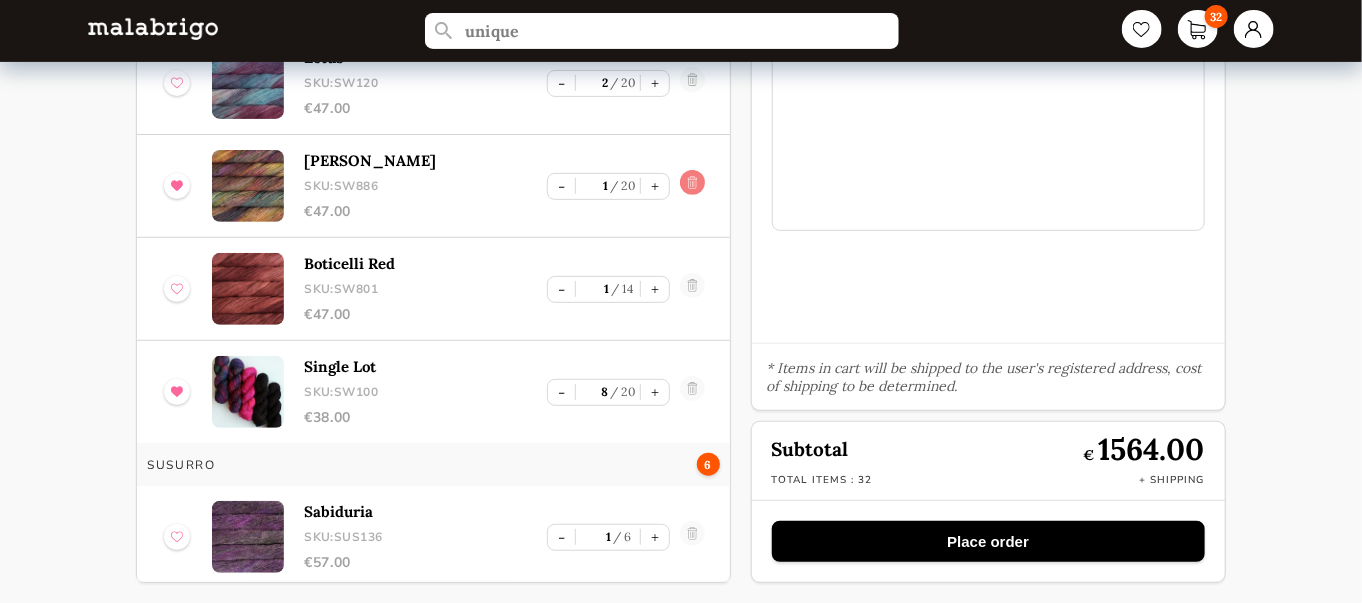 click at bounding box center (692, 186) 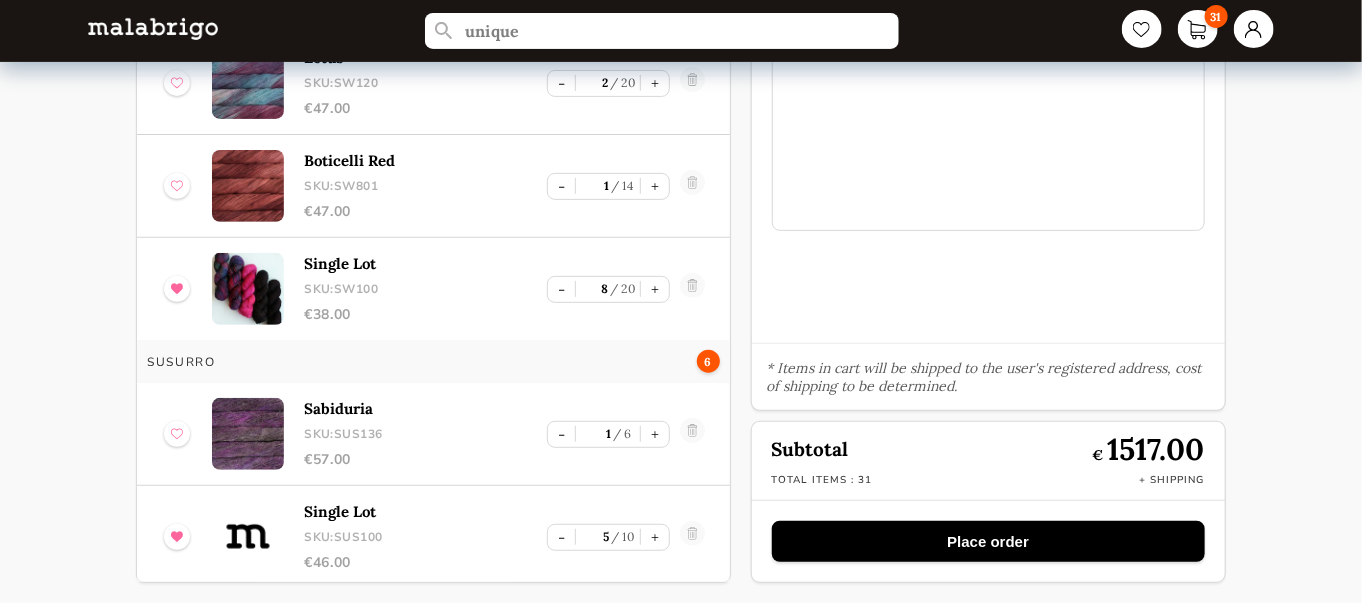 click at bounding box center (692, 186) 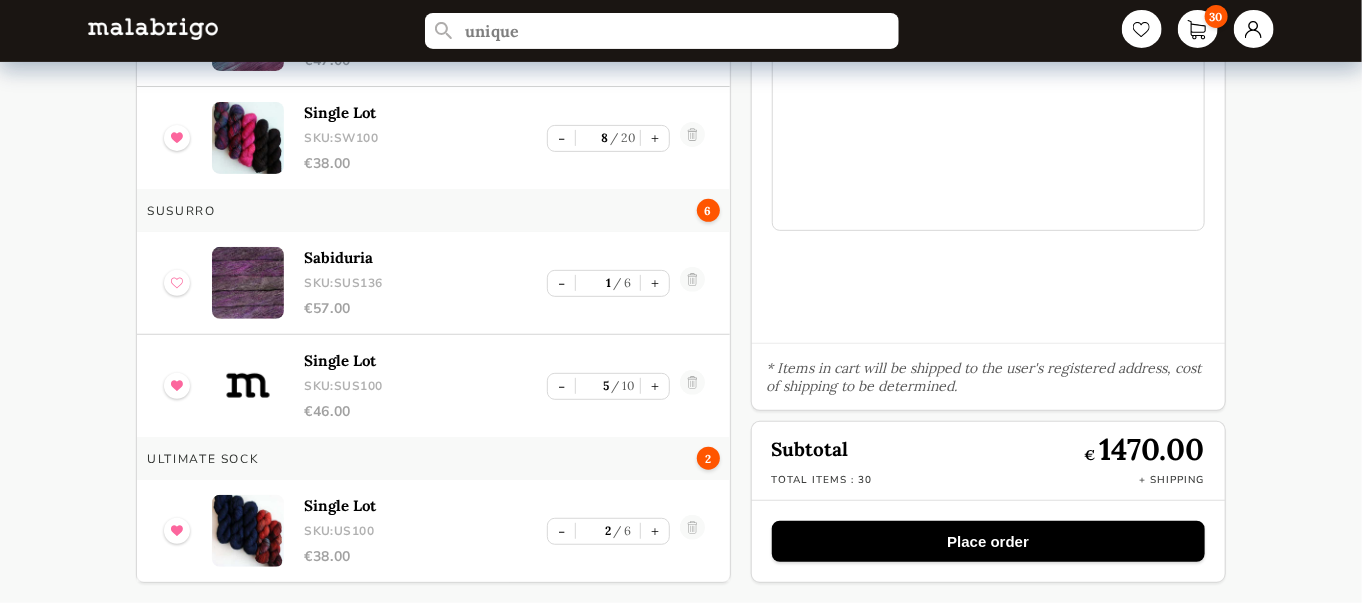 scroll, scrollTop: 689, scrollLeft: 0, axis: vertical 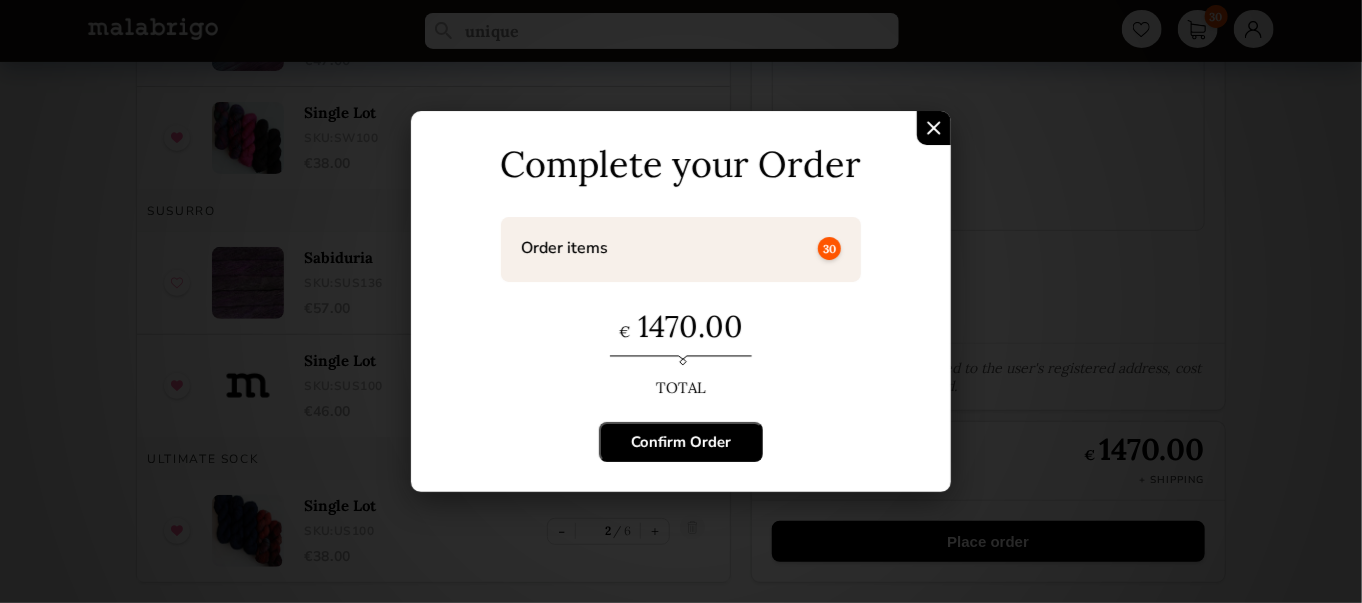 click on "Confirm Order" at bounding box center (681, 442) 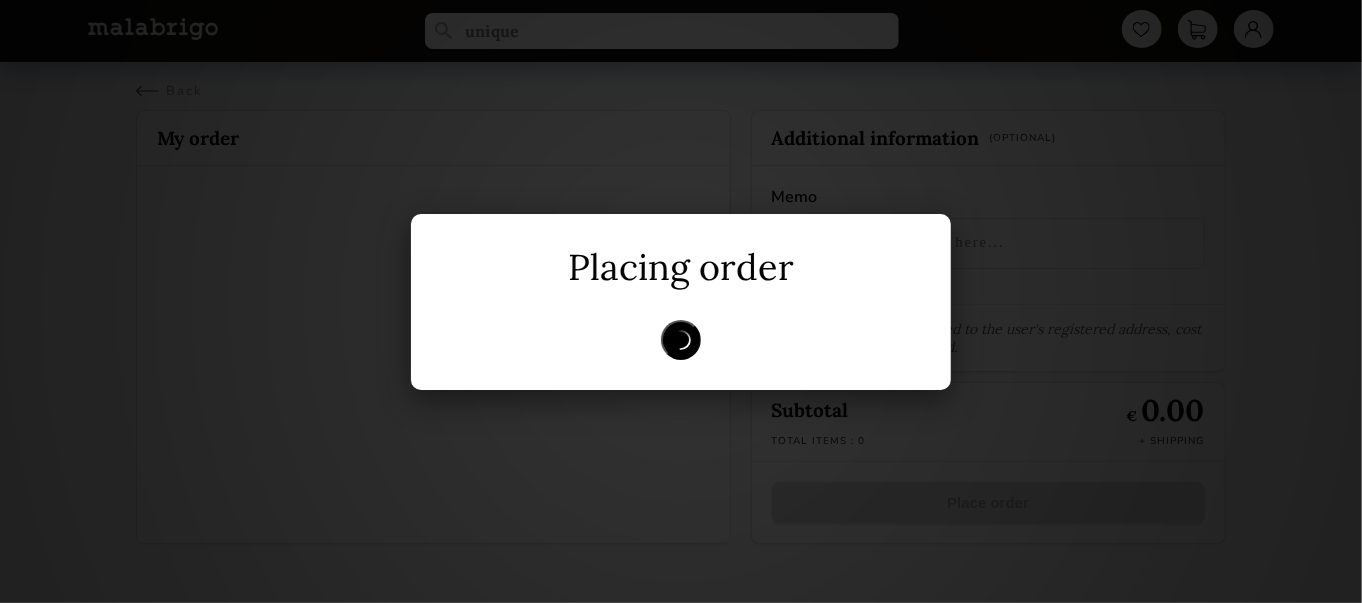 scroll, scrollTop: 47, scrollLeft: 0, axis: vertical 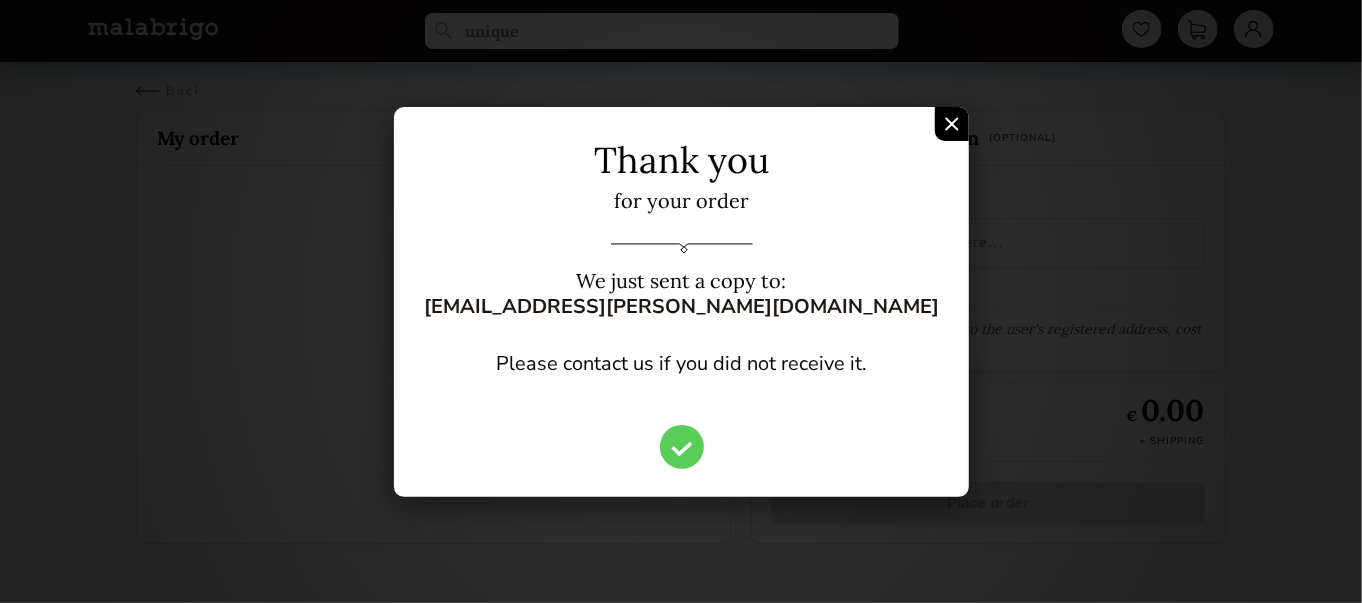 click at bounding box center (952, 124) 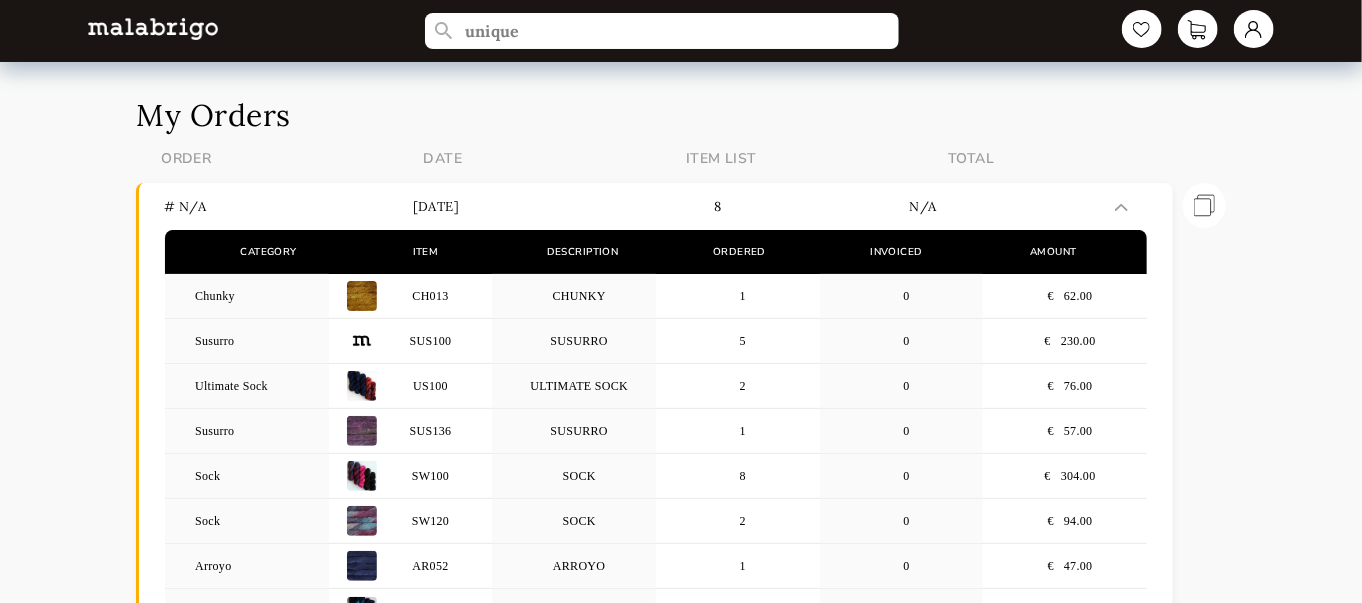 scroll, scrollTop: 0, scrollLeft: 0, axis: both 